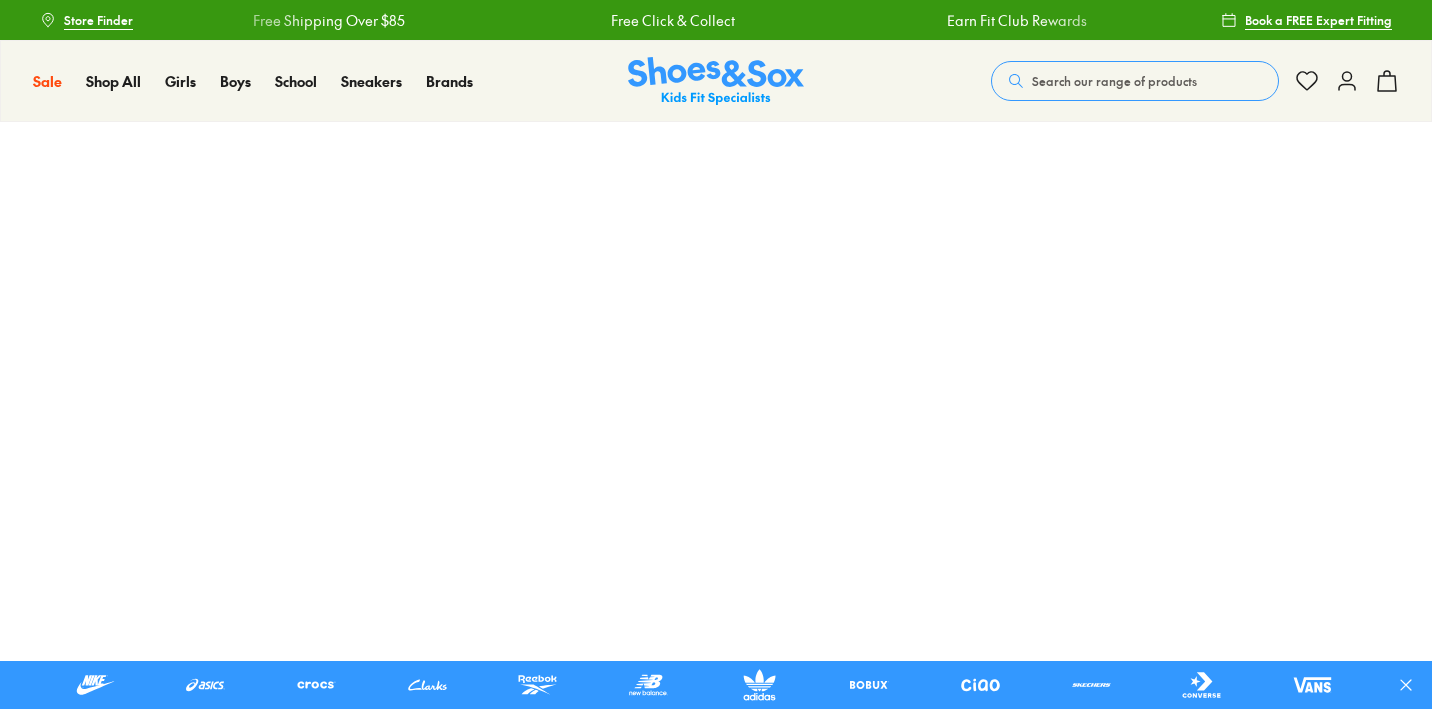 scroll, scrollTop: 0, scrollLeft: 0, axis: both 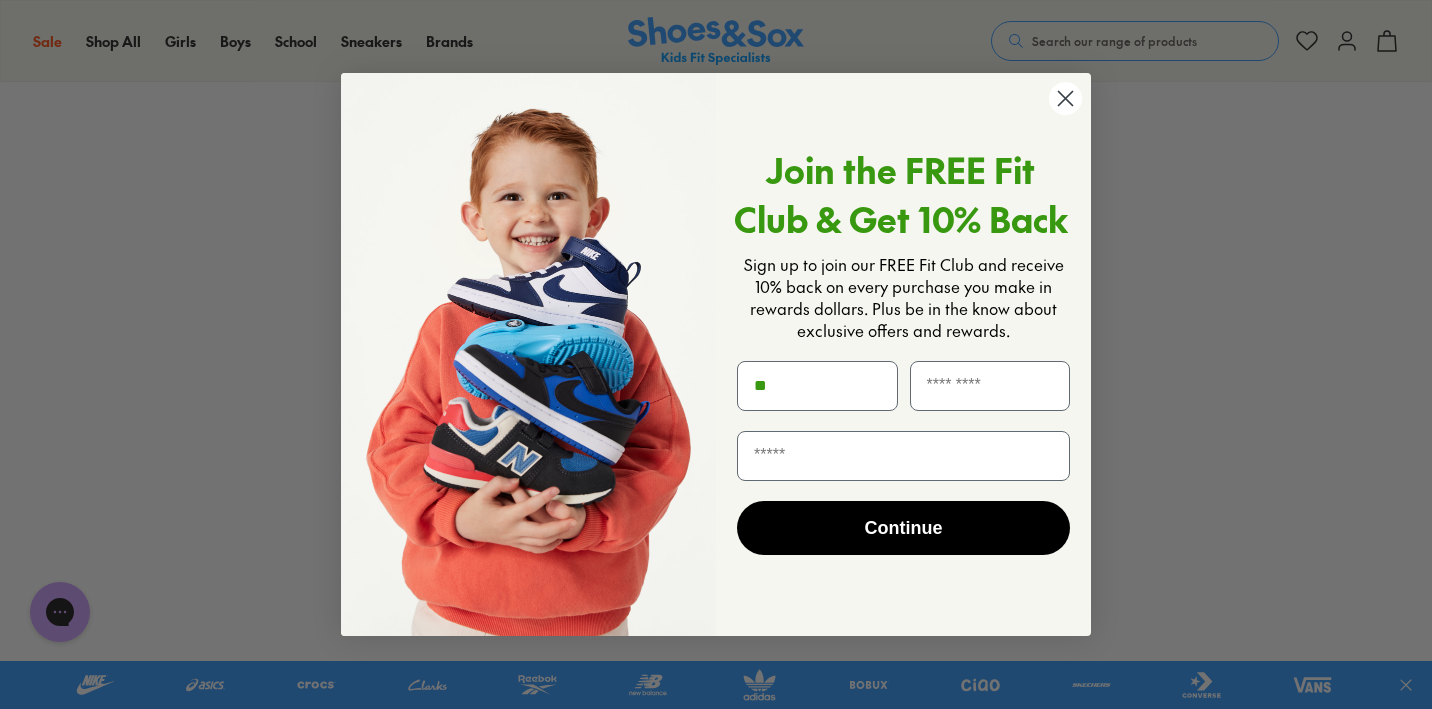 type on "**" 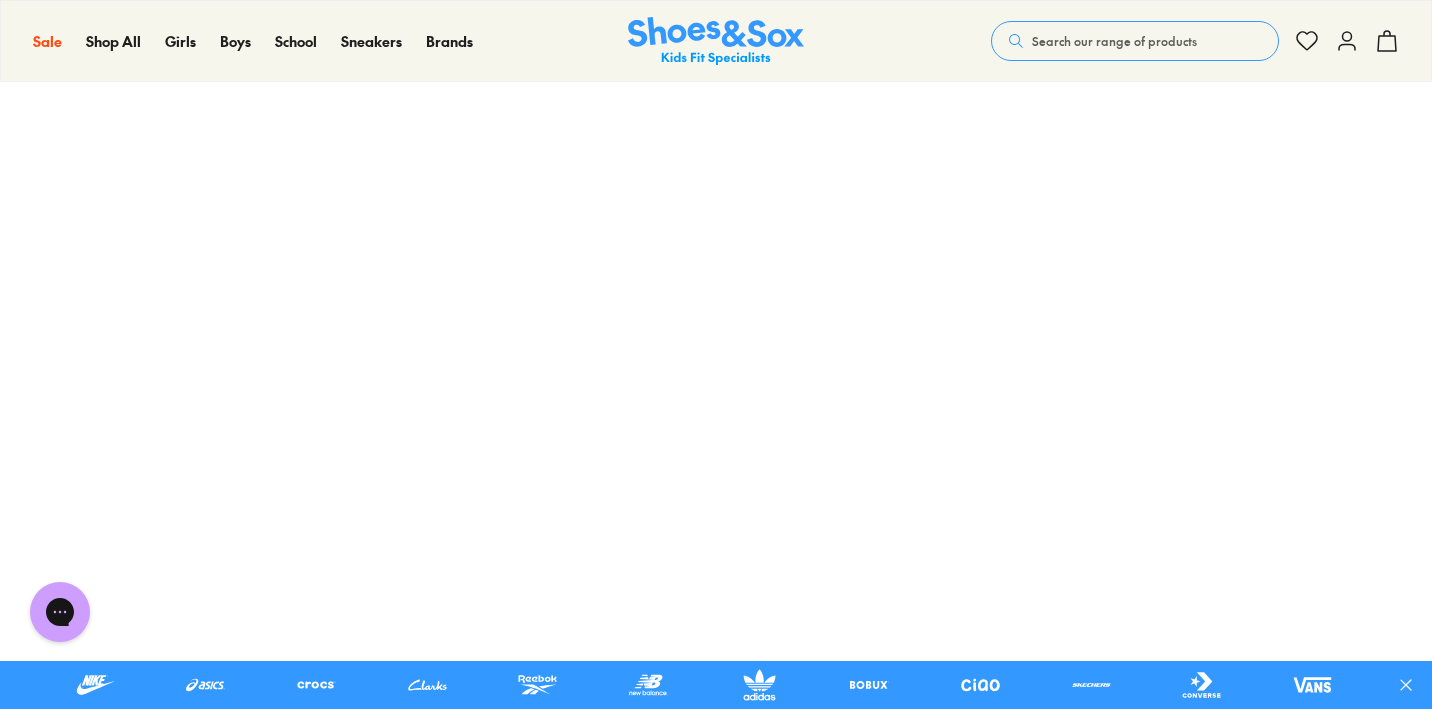 scroll, scrollTop: 381, scrollLeft: 0, axis: vertical 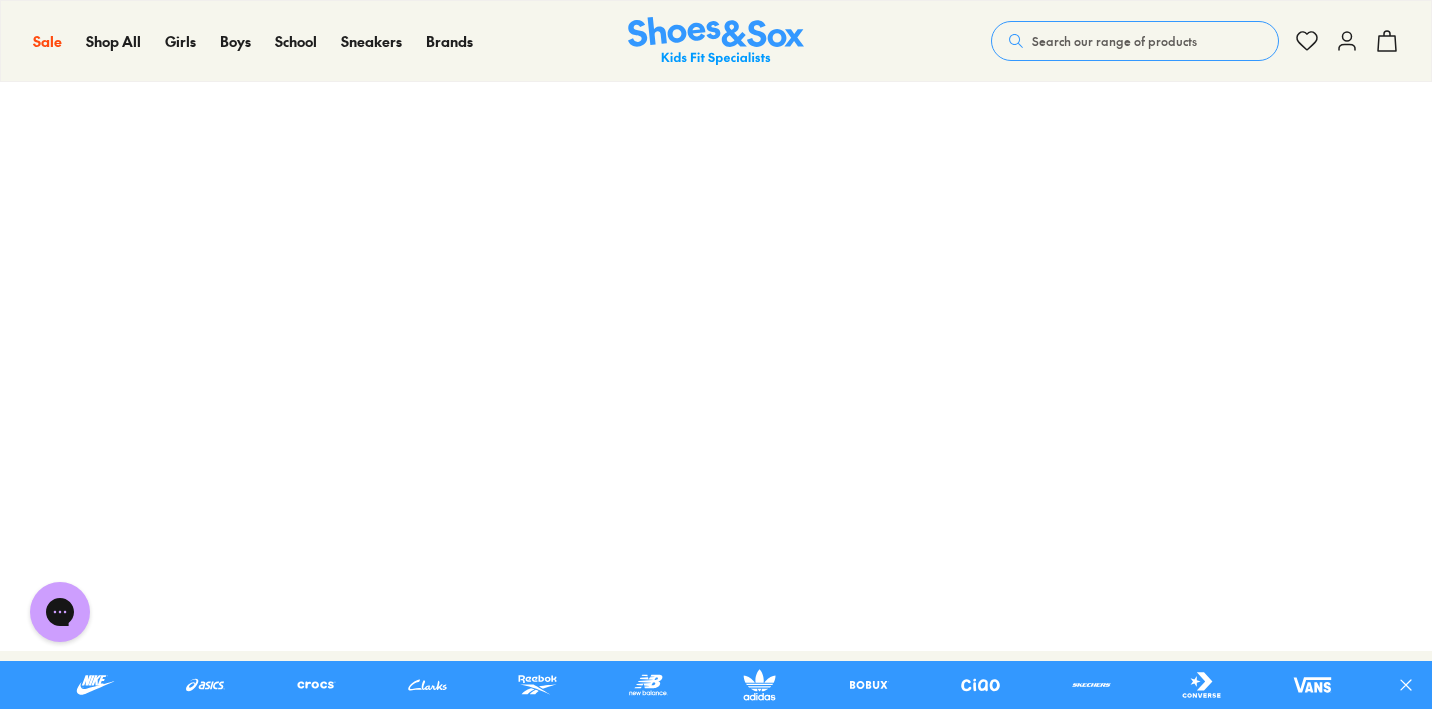 click at bounding box center [716, 41] 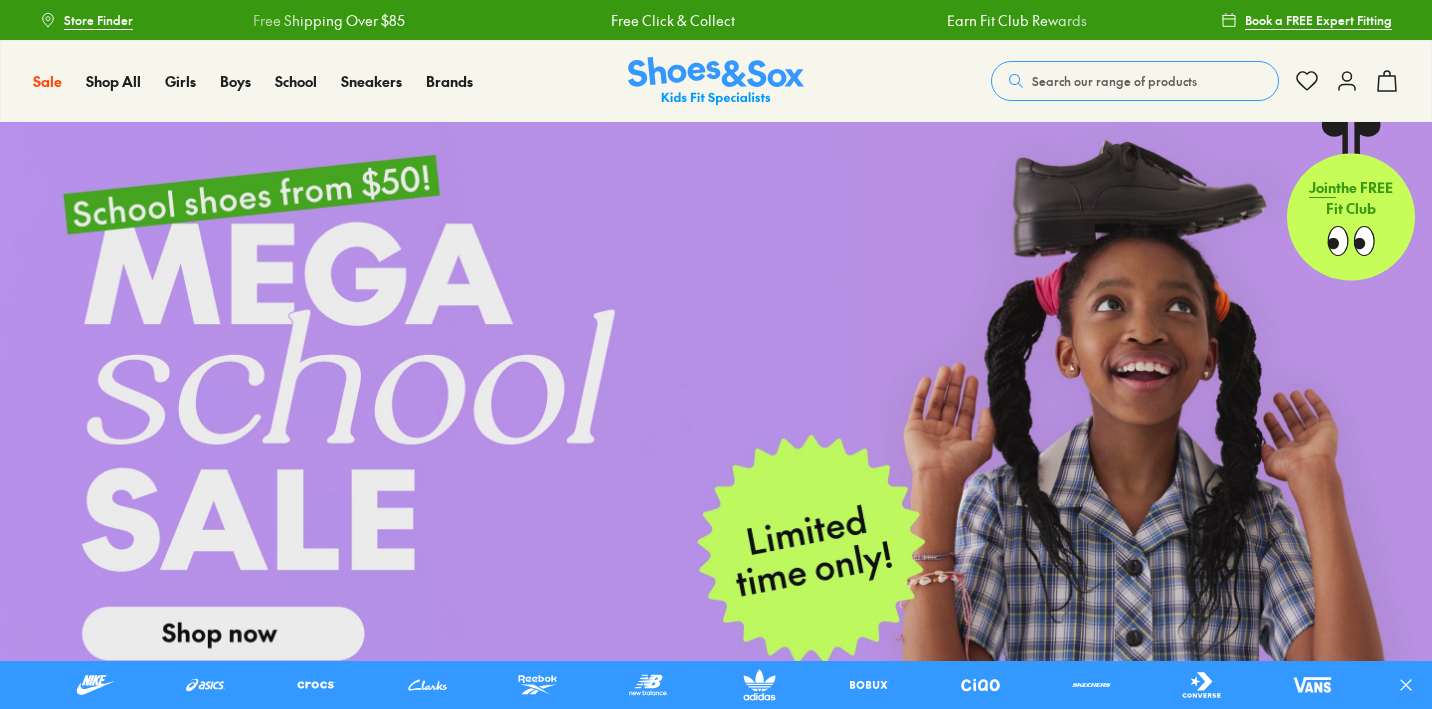 scroll, scrollTop: 0, scrollLeft: 0, axis: both 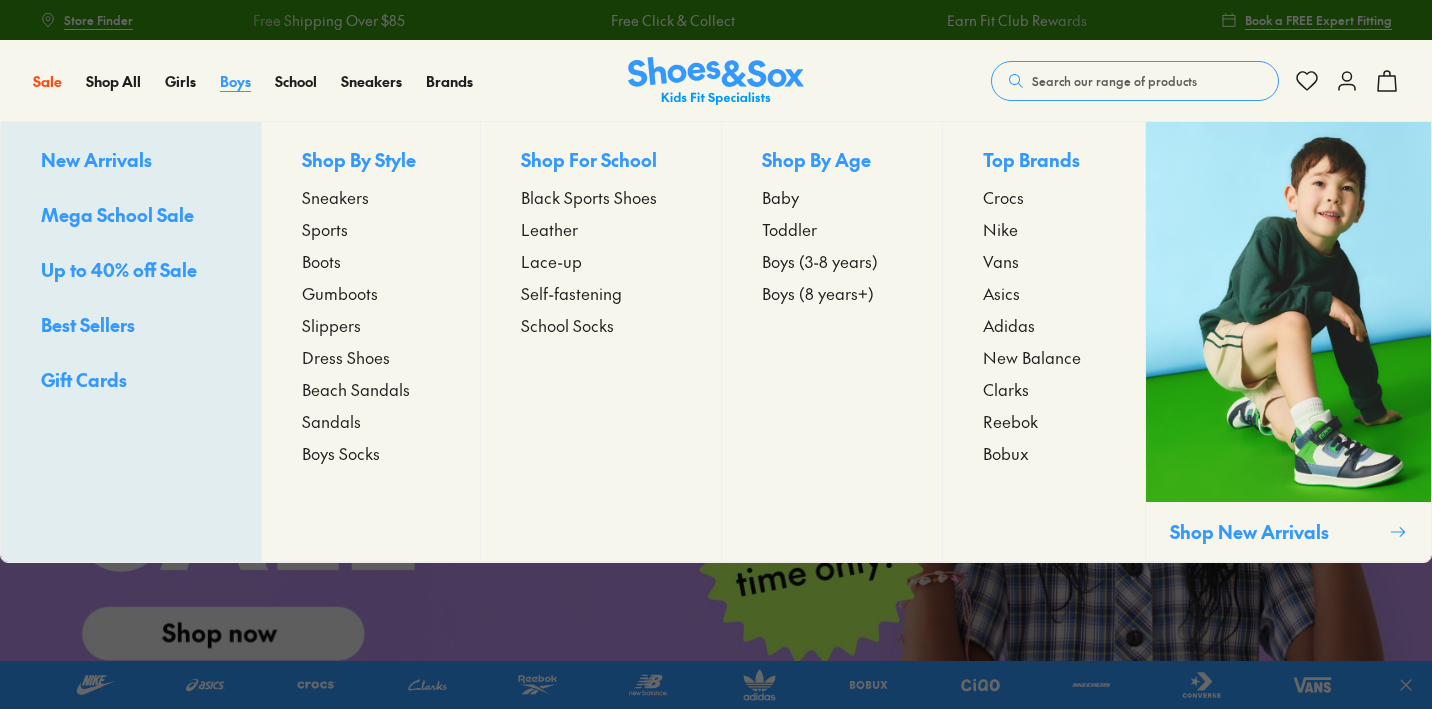 click on "Boys" at bounding box center (235, 81) 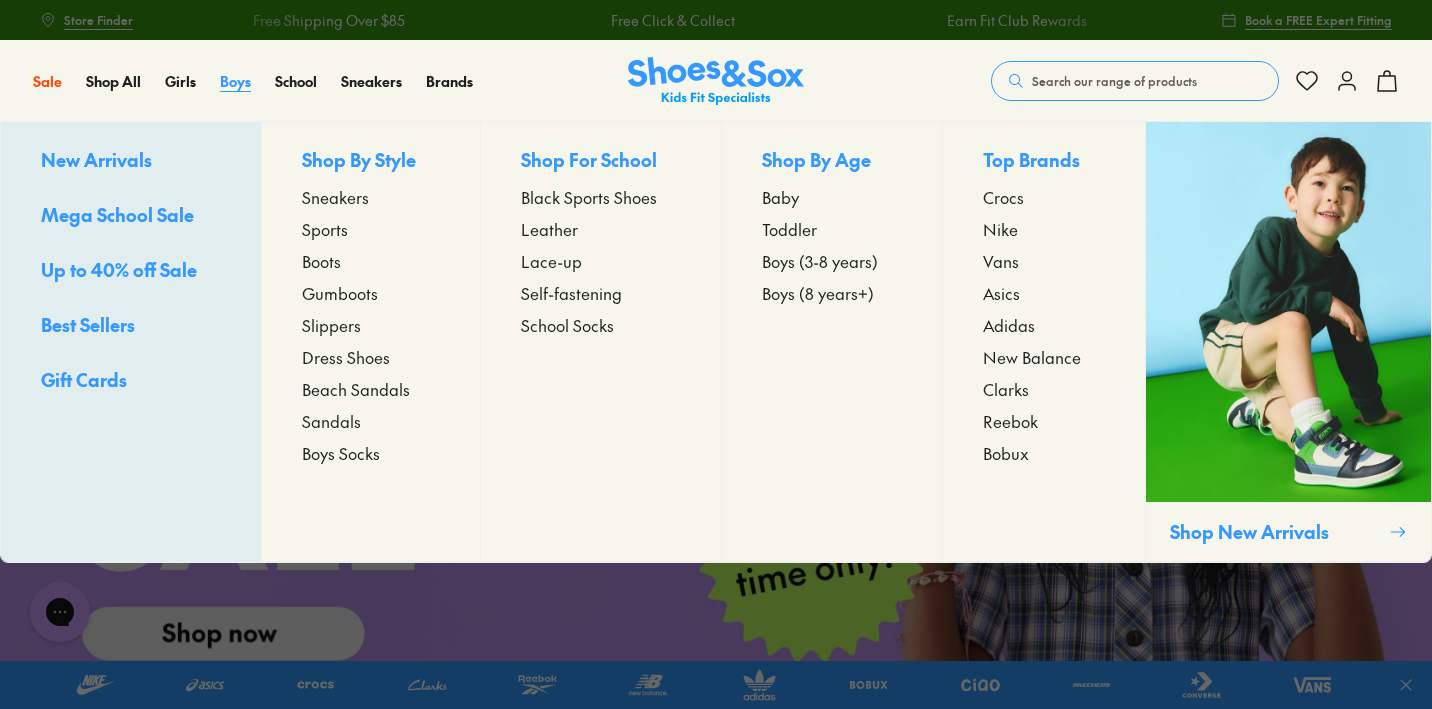 scroll, scrollTop: 0, scrollLeft: 0, axis: both 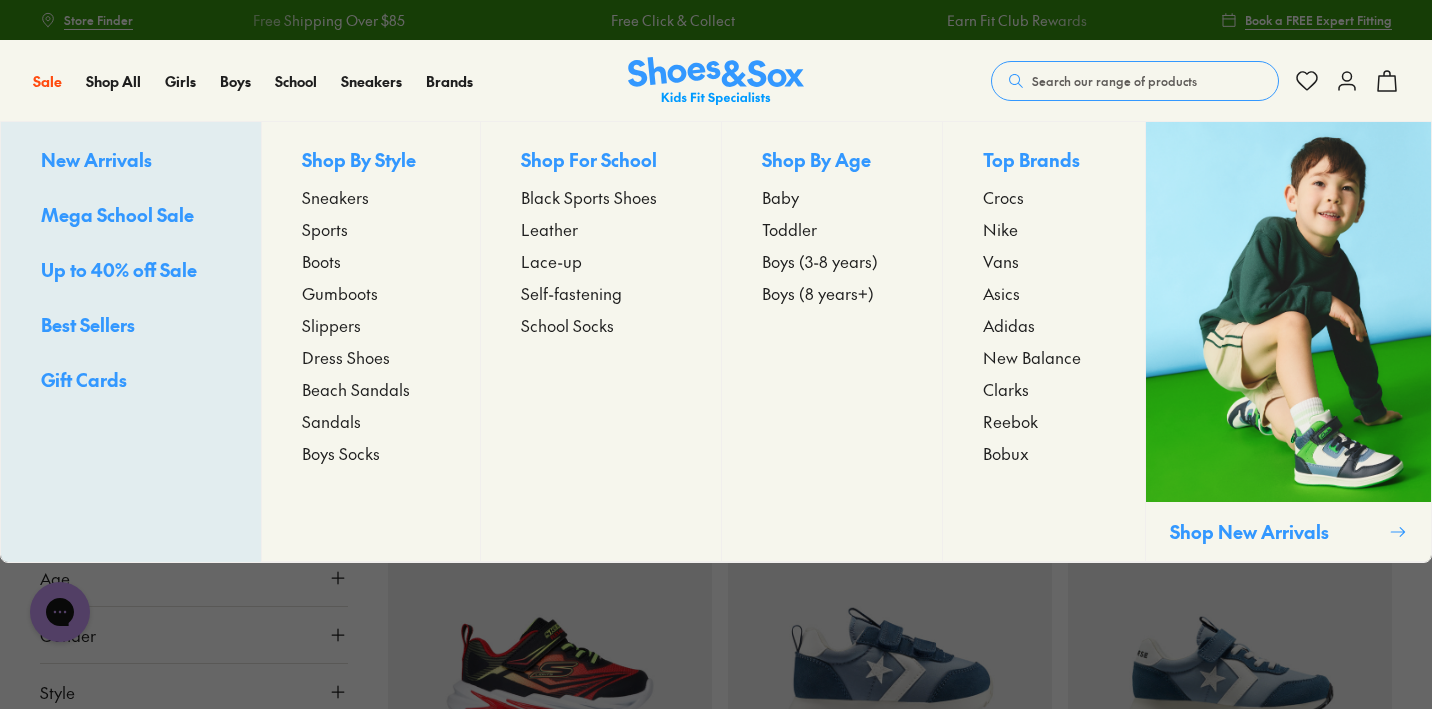 click on "Black Sports Shoes" at bounding box center [589, 197] 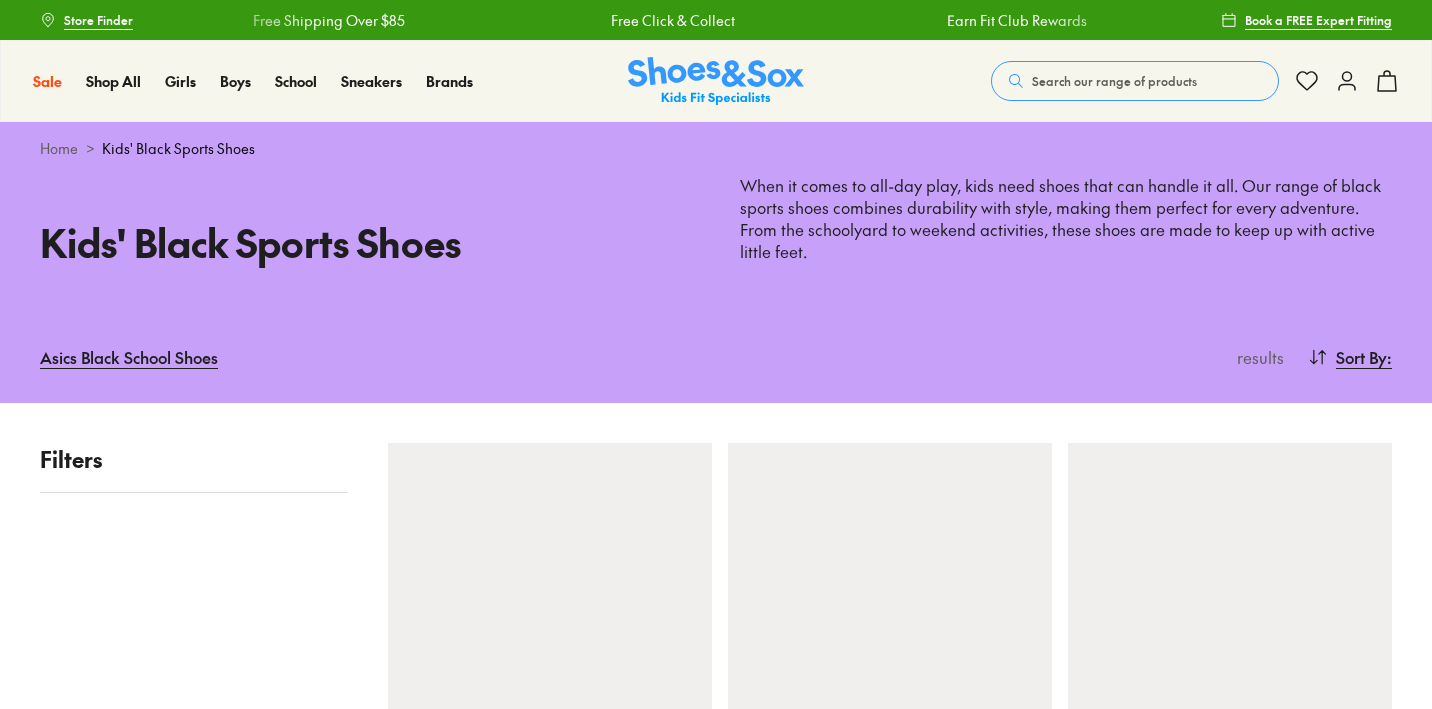 scroll, scrollTop: 0, scrollLeft: 0, axis: both 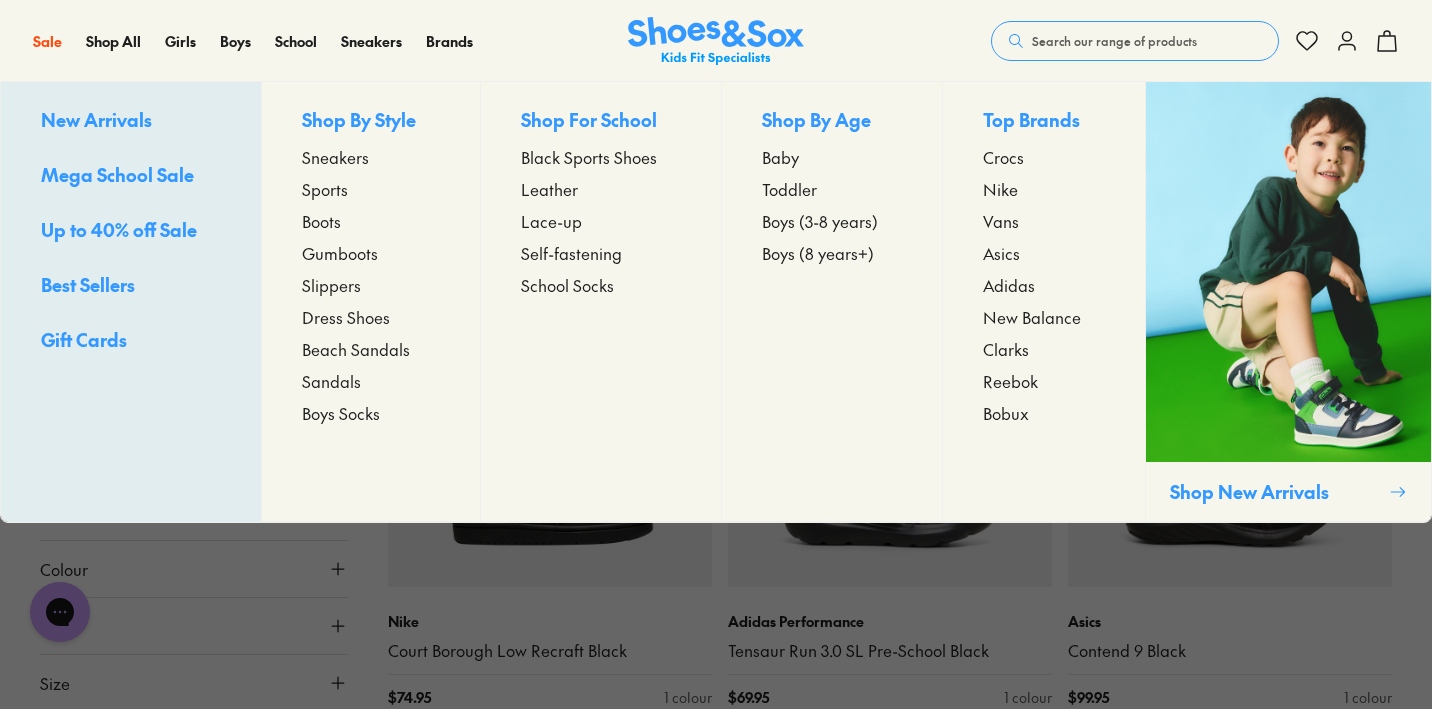 click on "Leather" at bounding box center [549, 189] 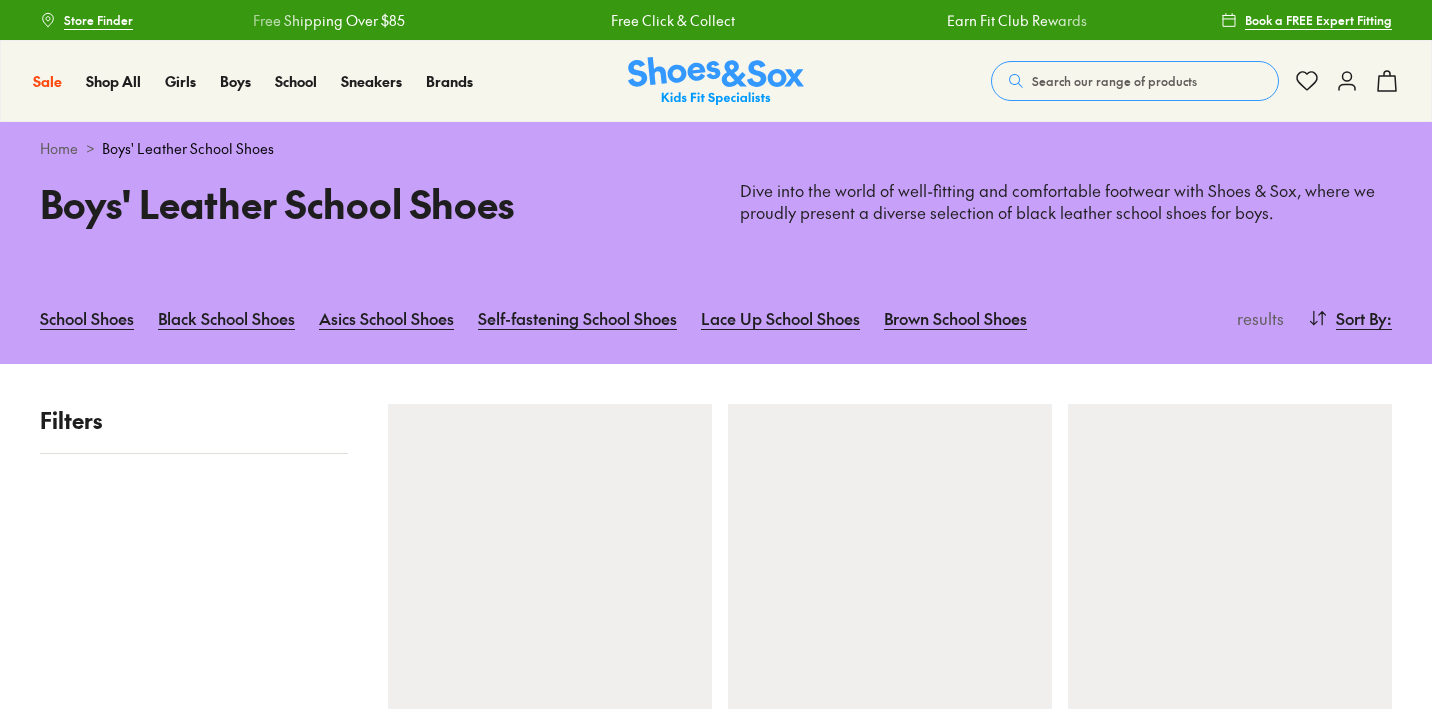 scroll, scrollTop: 0, scrollLeft: 0, axis: both 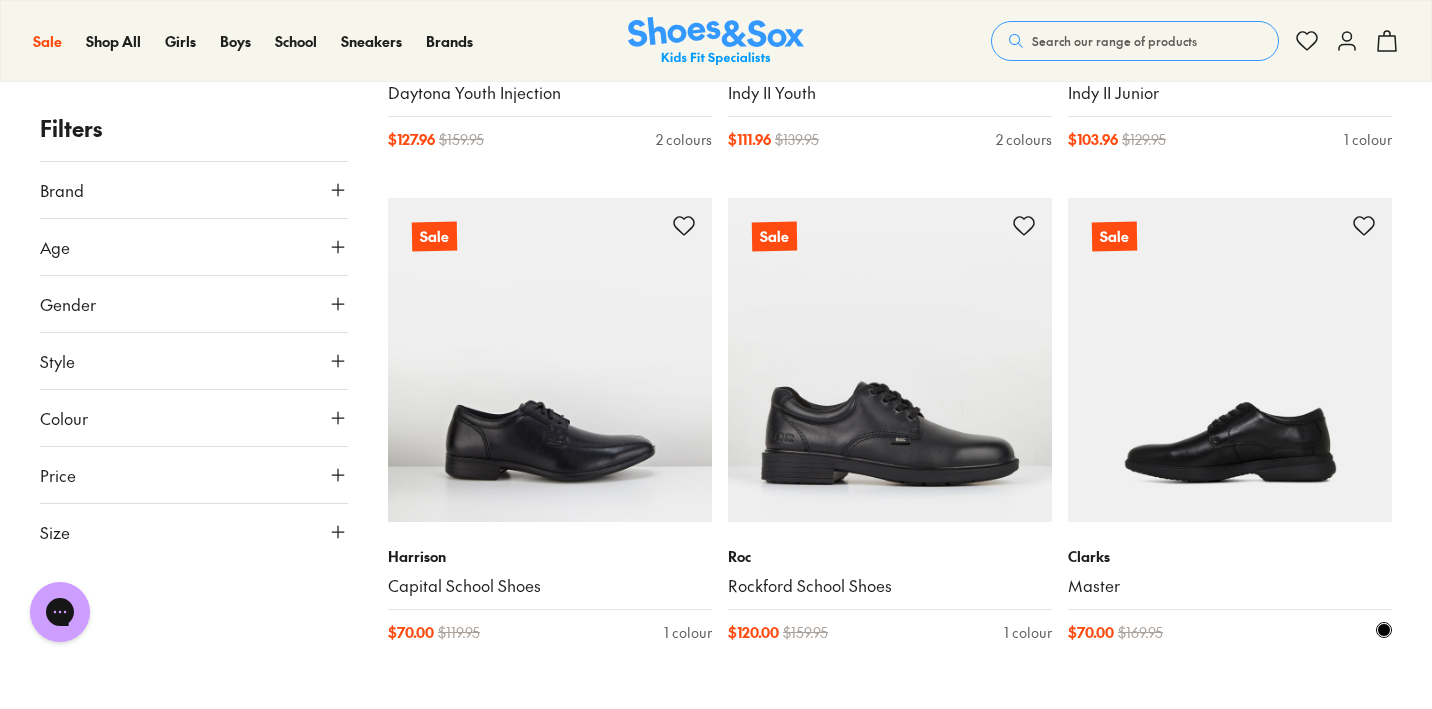 type on "***" 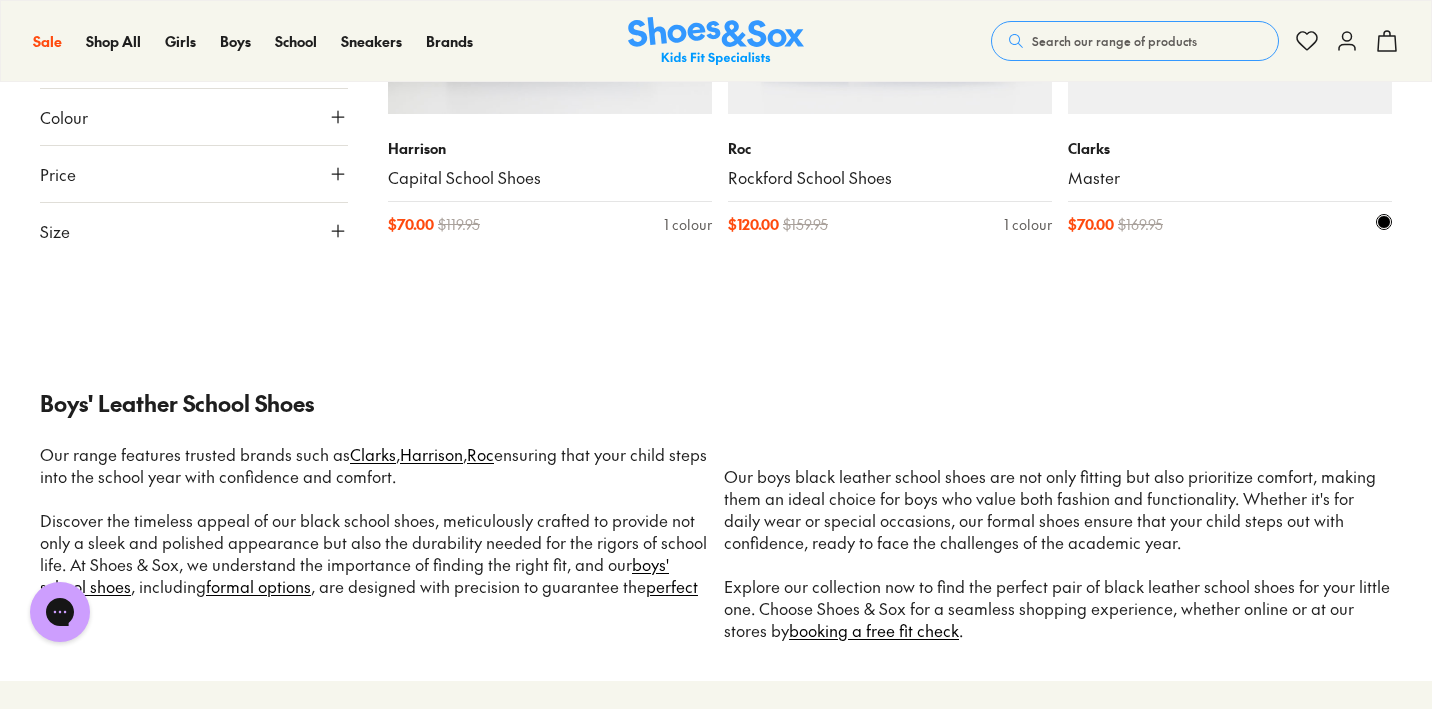 scroll, scrollTop: 5313, scrollLeft: 0, axis: vertical 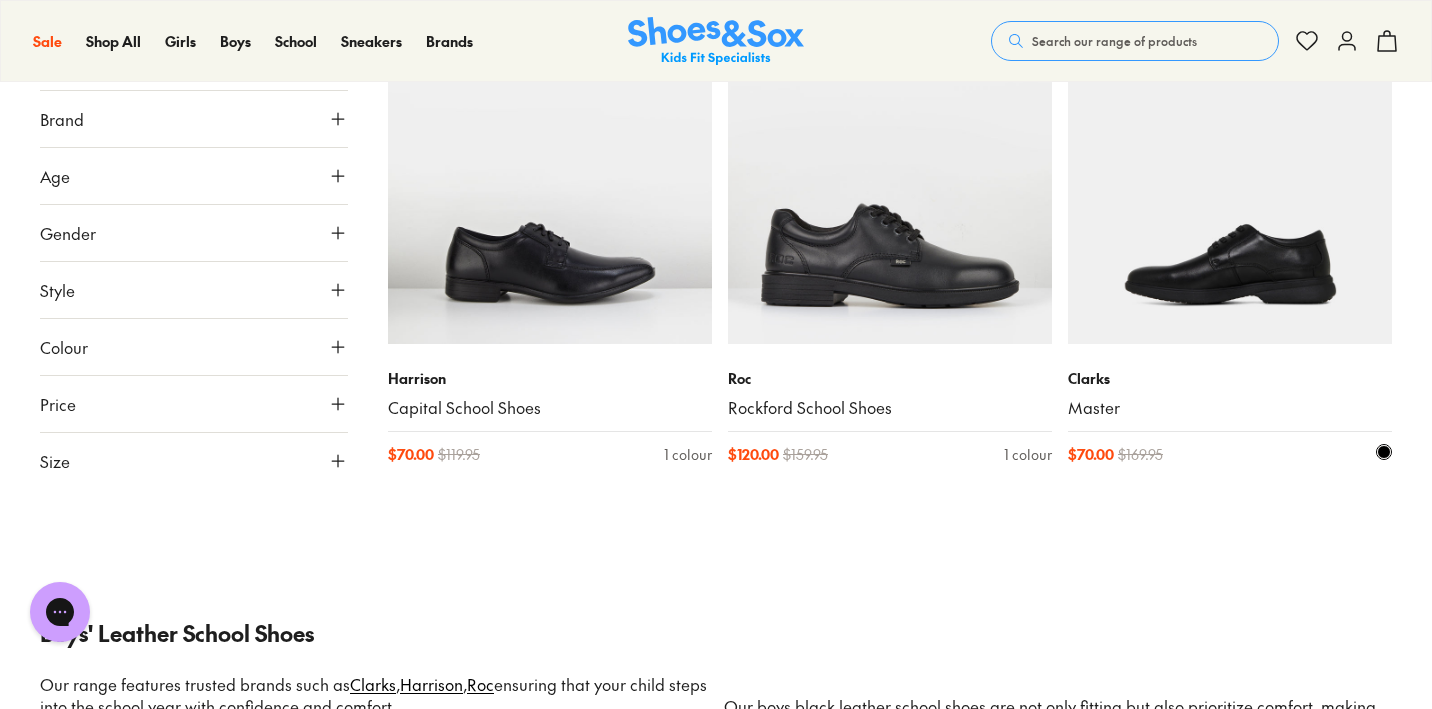 click at bounding box center [1230, 182] 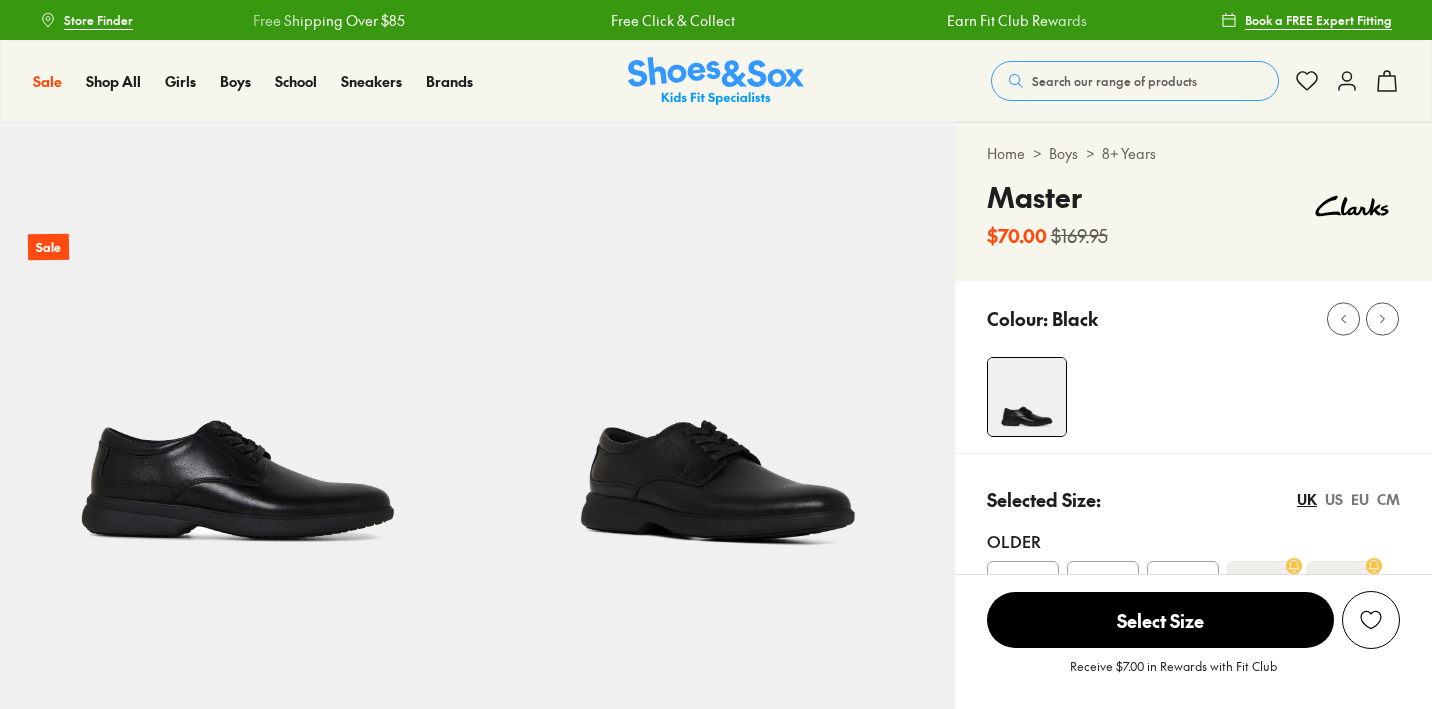 scroll, scrollTop: 0, scrollLeft: 0, axis: both 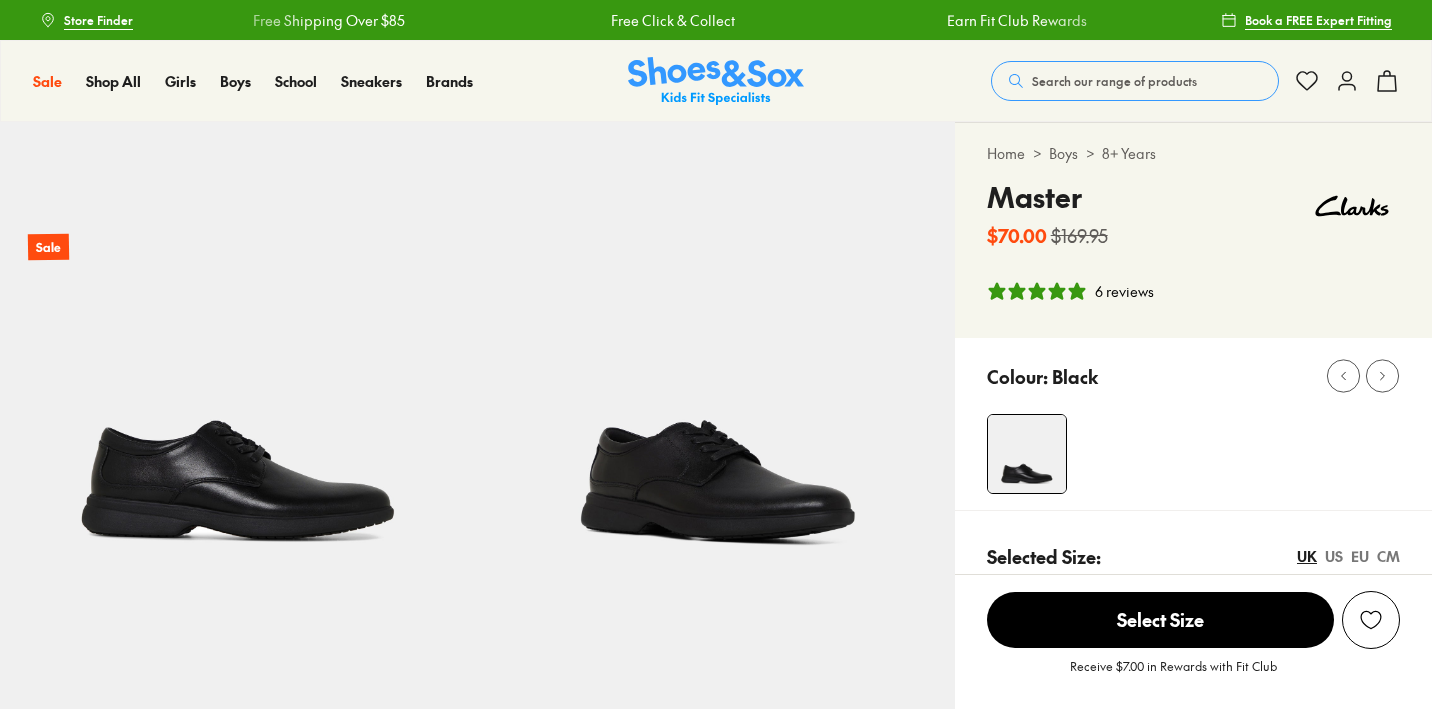 select on "*" 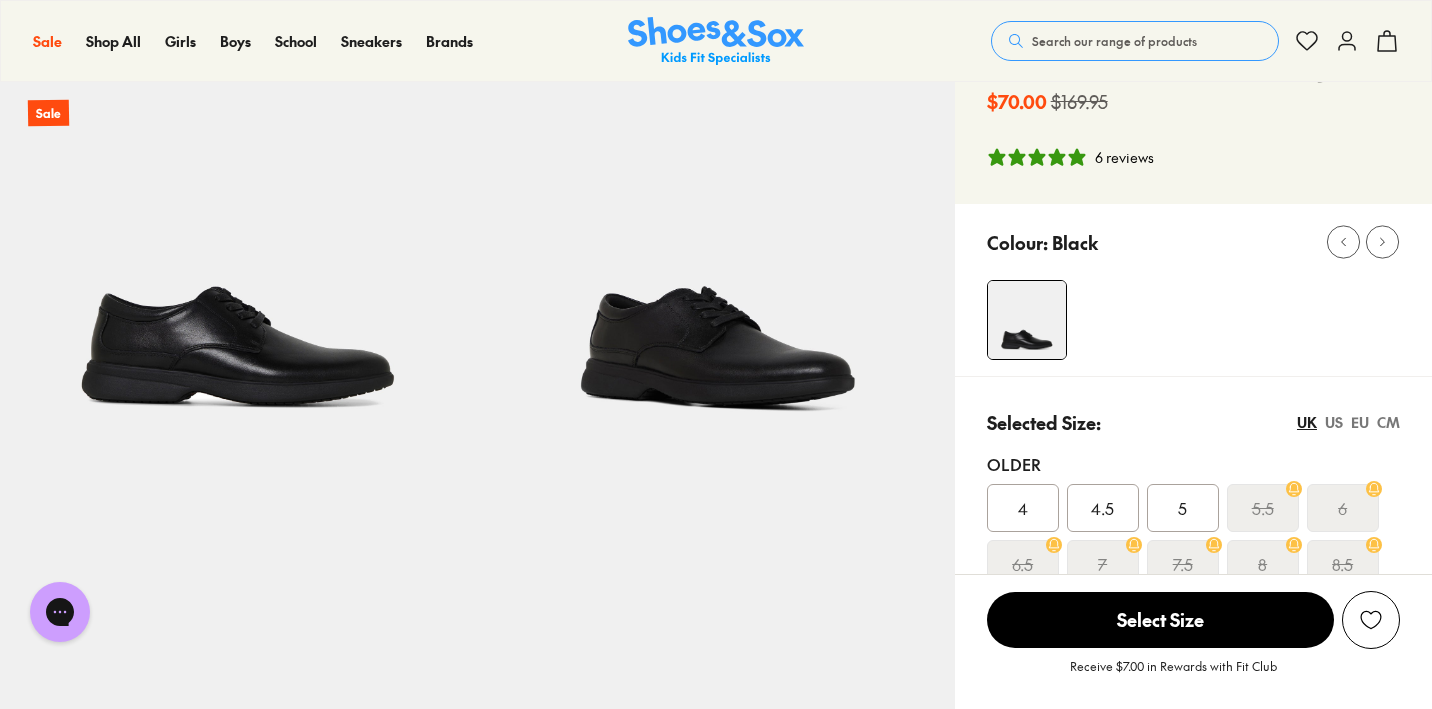 scroll, scrollTop: 0, scrollLeft: 0, axis: both 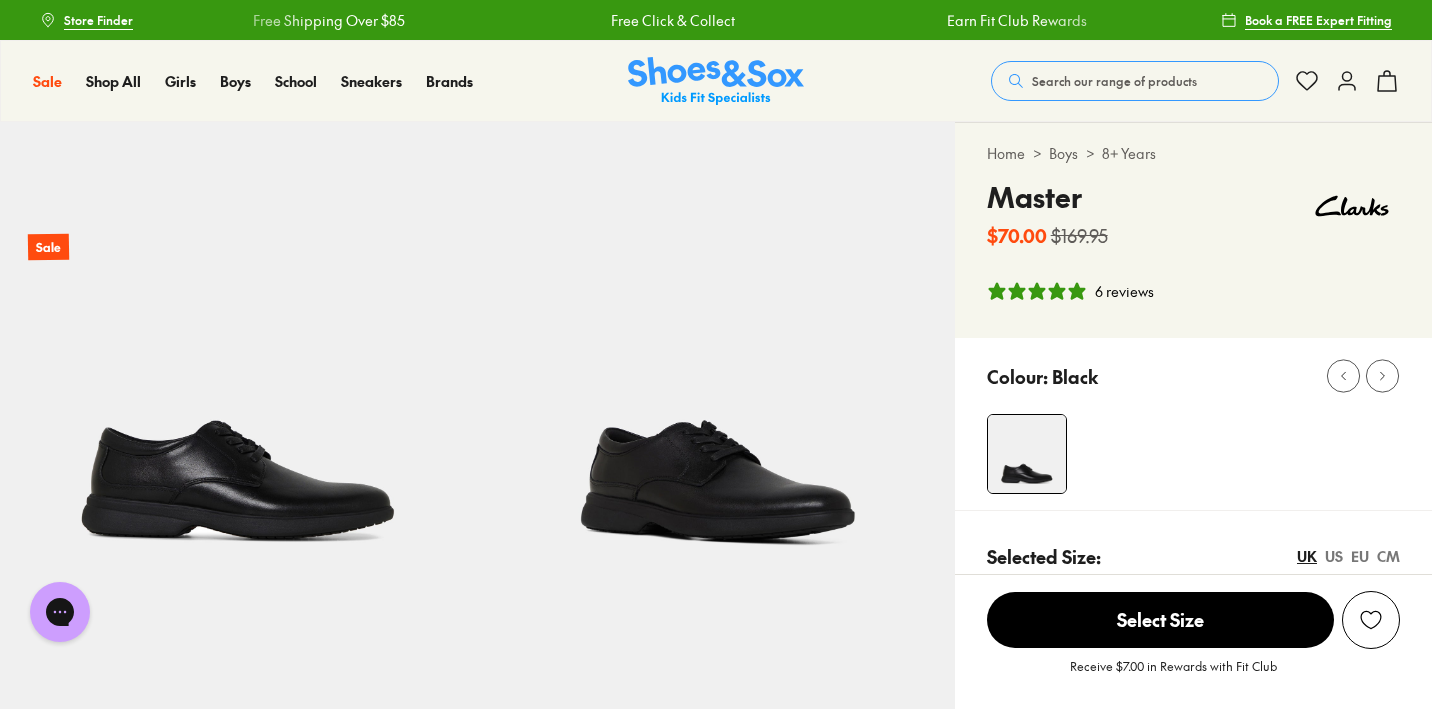 click on "Boys" at bounding box center [1063, 153] 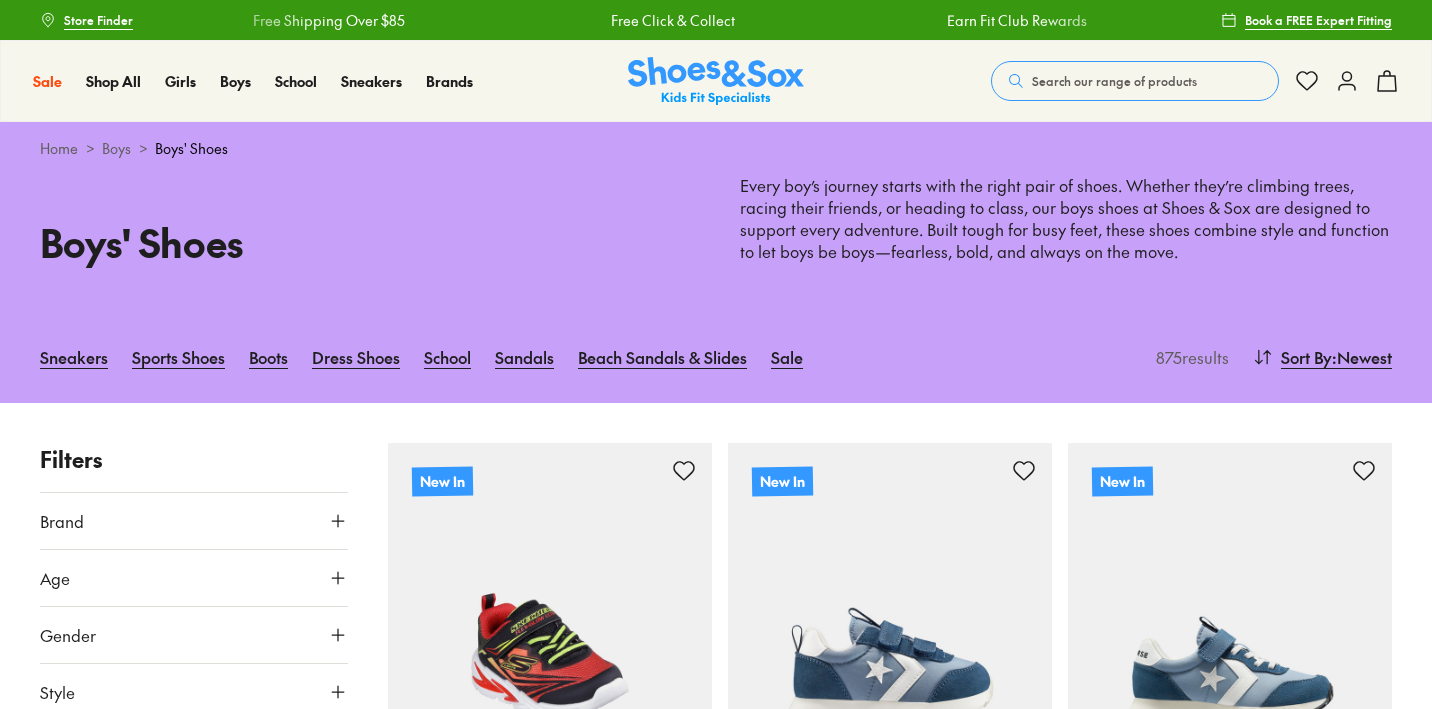 scroll, scrollTop: 184, scrollLeft: 0, axis: vertical 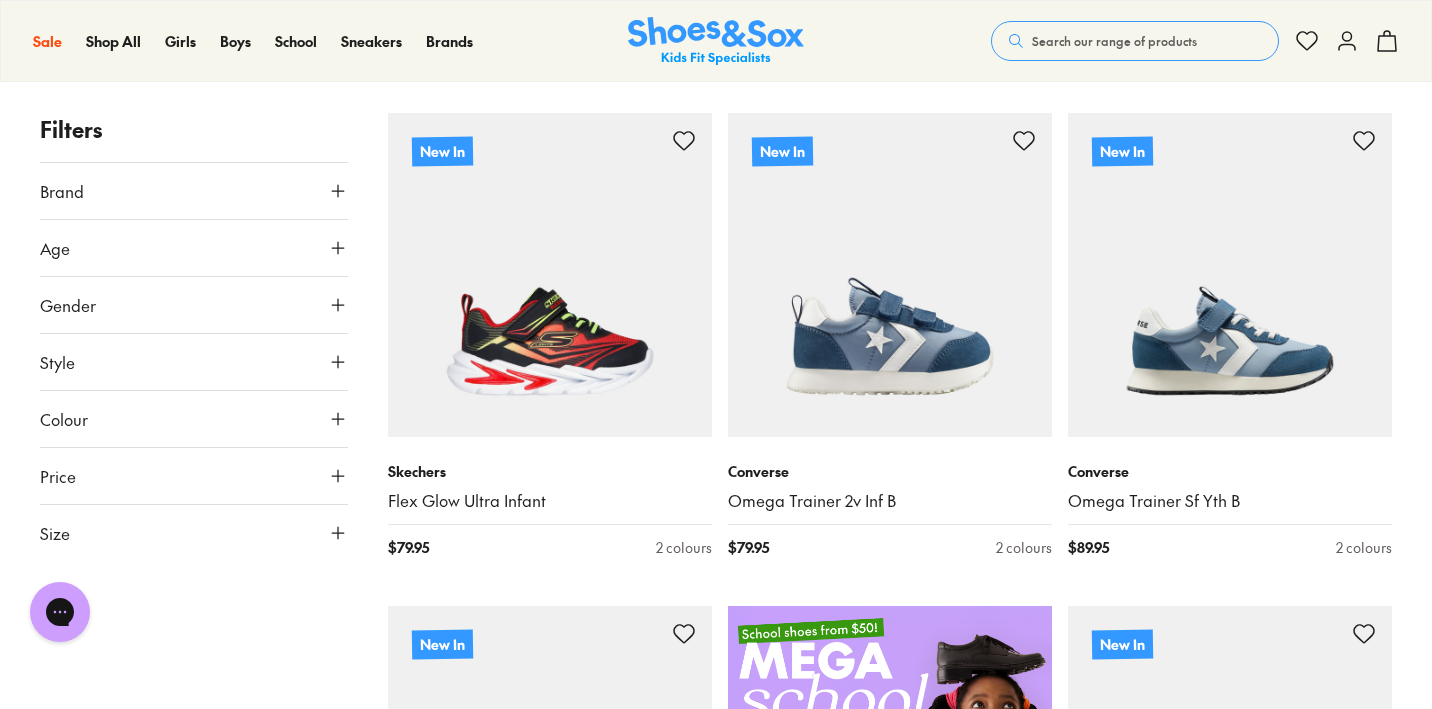 click on "Size" at bounding box center [194, 533] 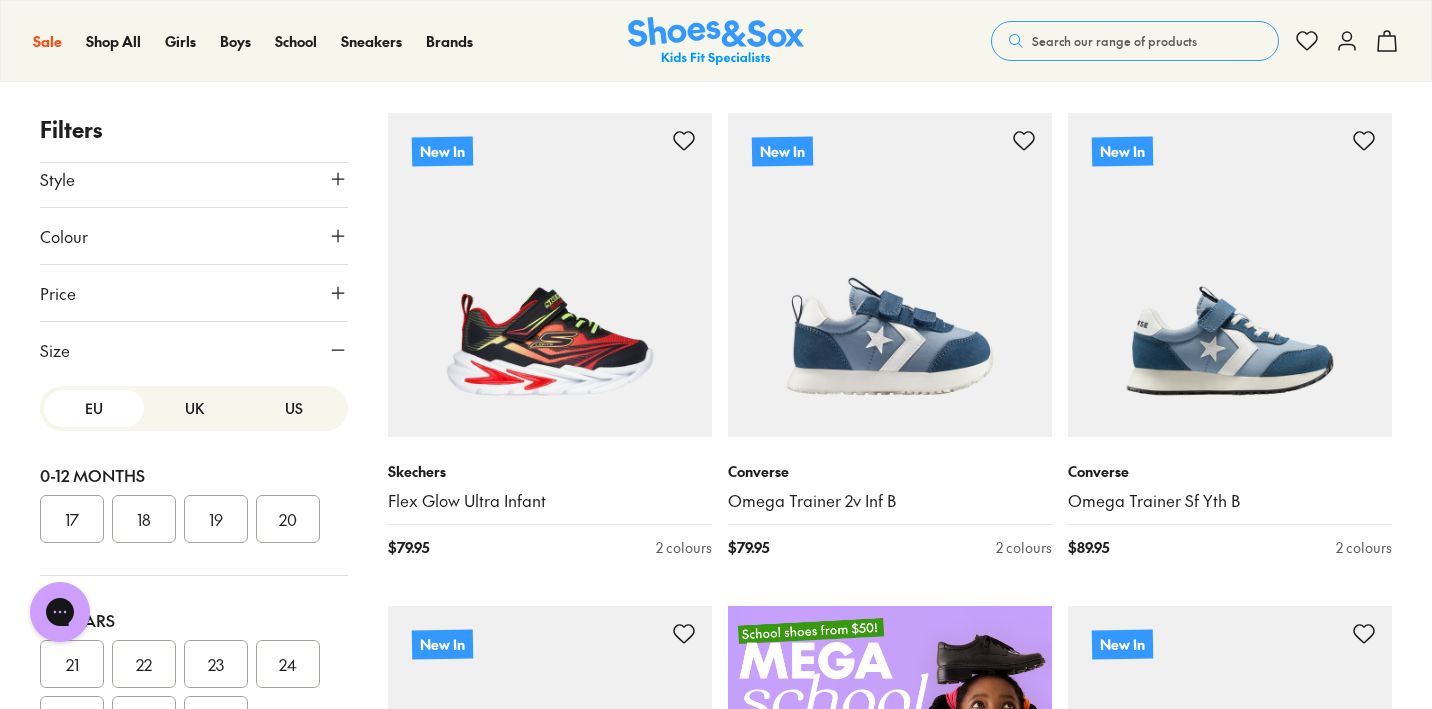 scroll, scrollTop: 212, scrollLeft: 0, axis: vertical 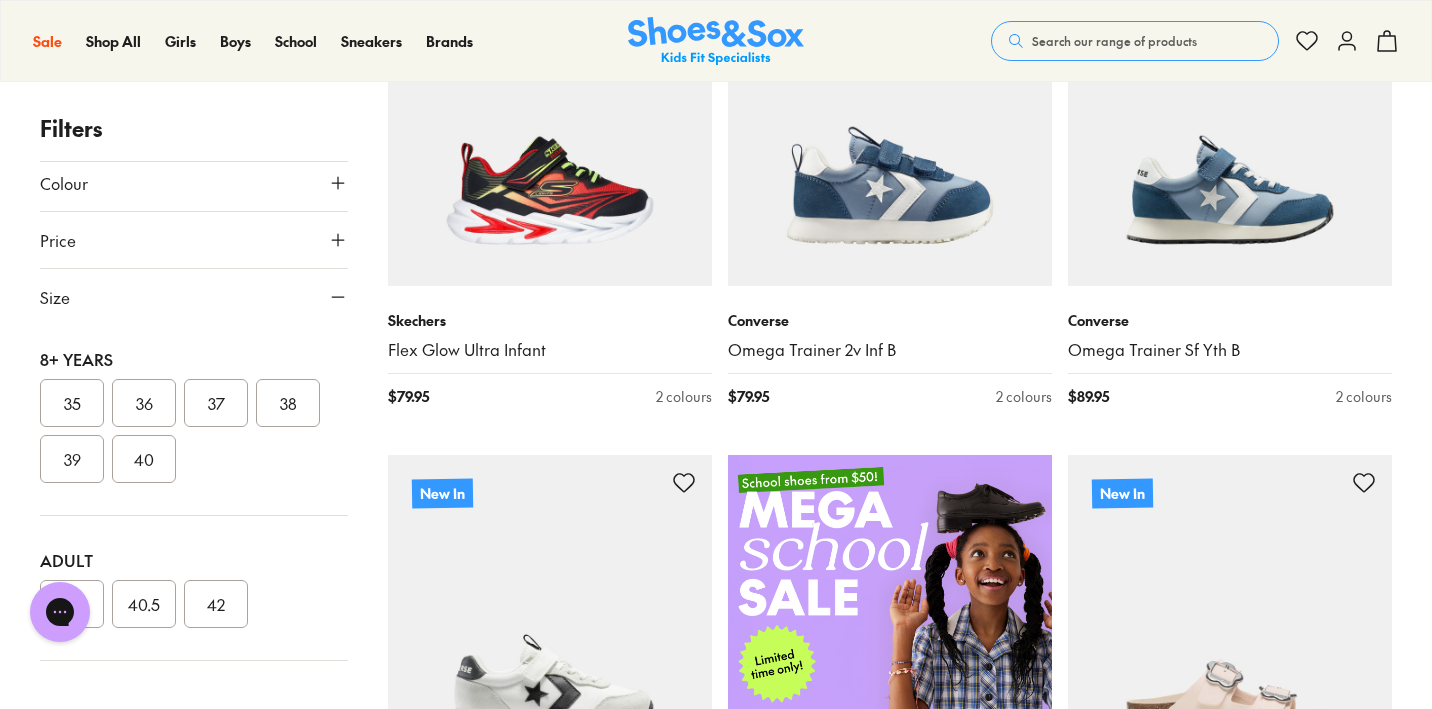 click on "38" at bounding box center (288, 403) 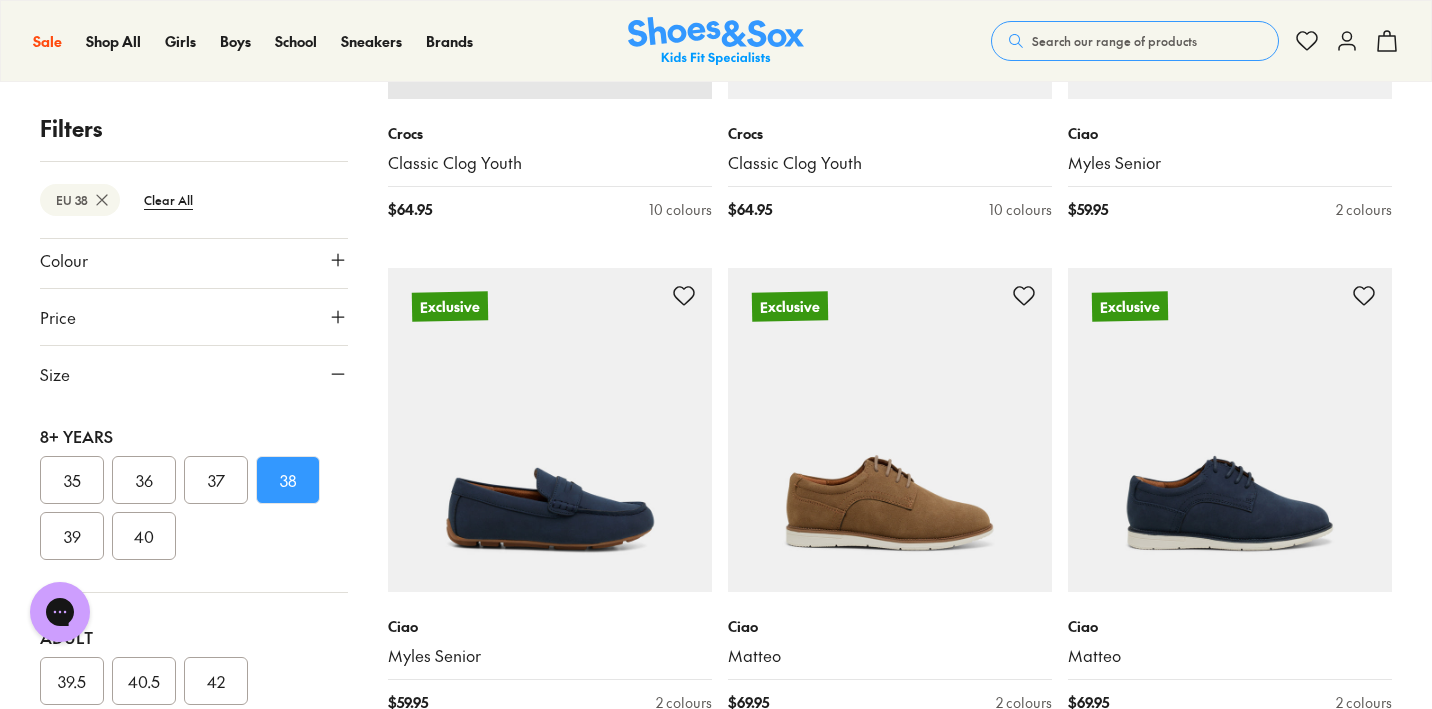 scroll, scrollTop: 2257, scrollLeft: 0, axis: vertical 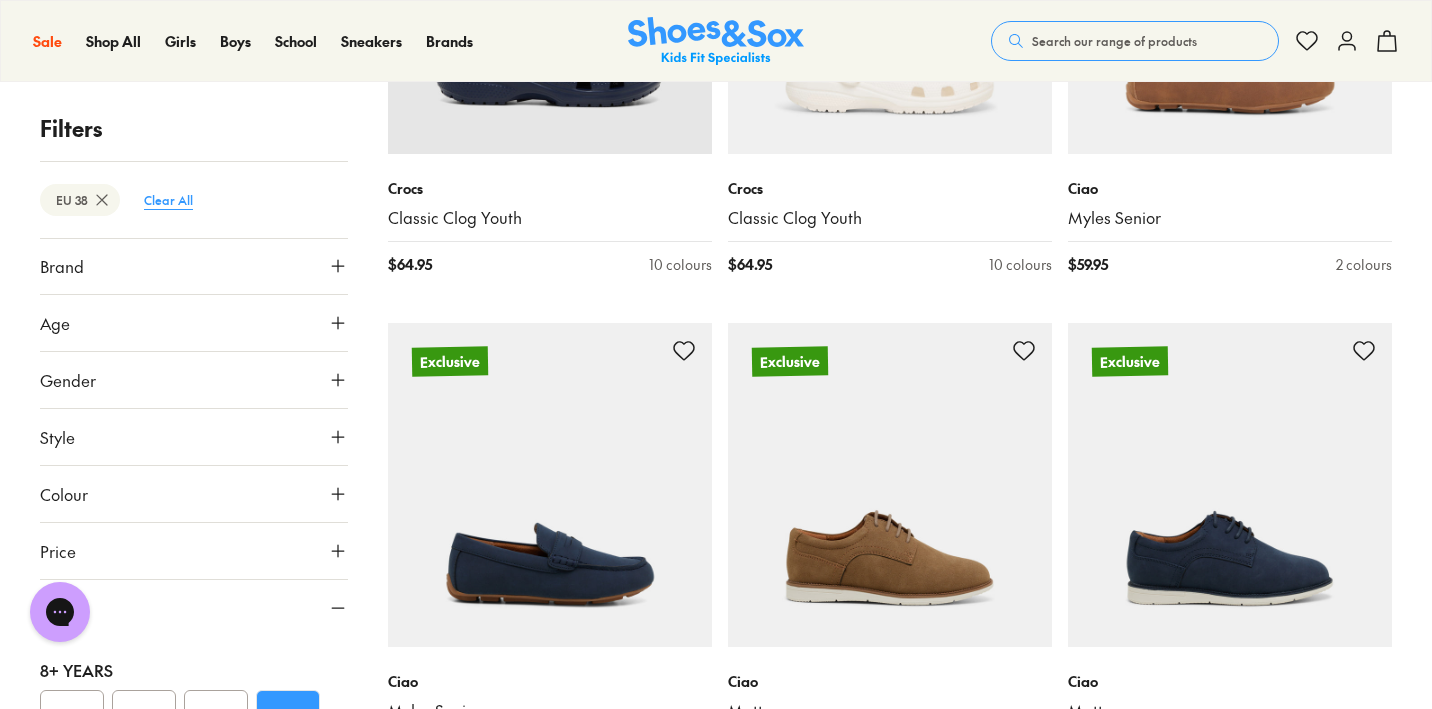 click on "Clear All" at bounding box center [168, 200] 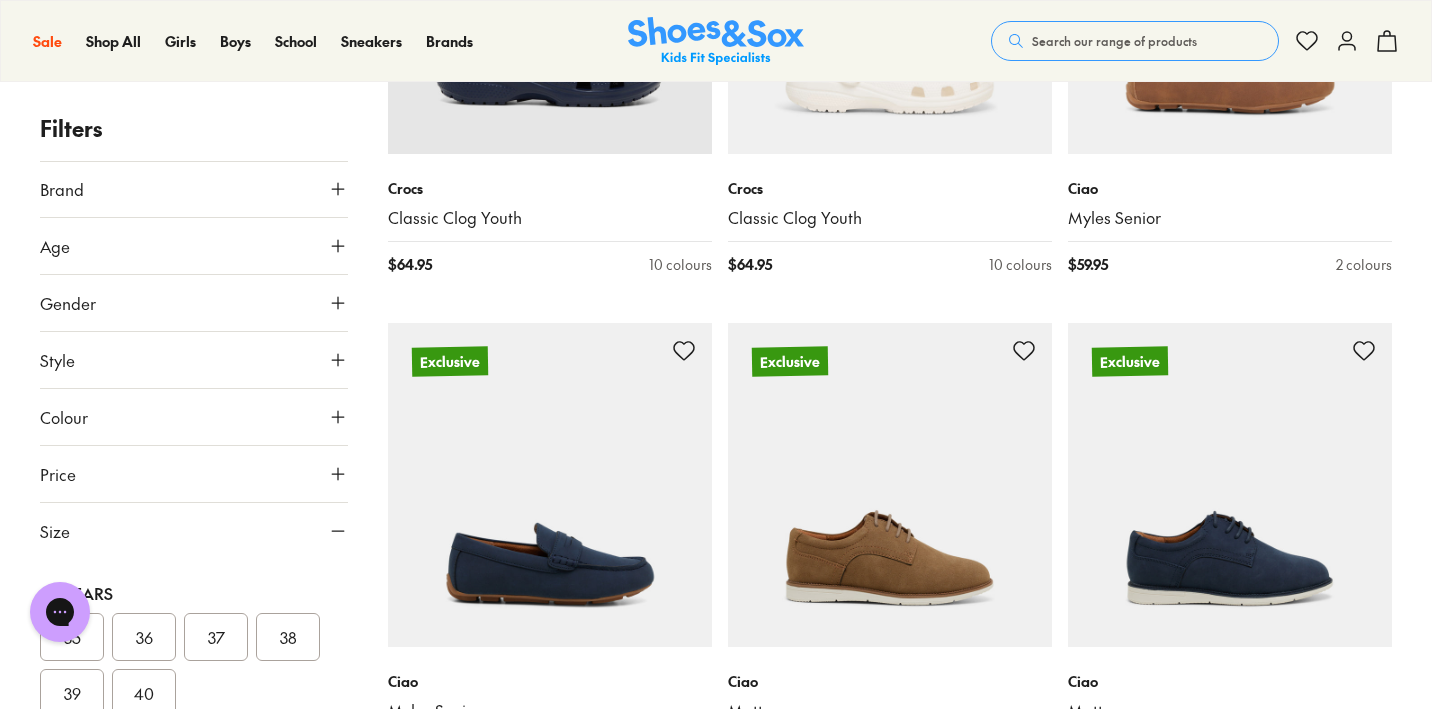 scroll, scrollTop: 45, scrollLeft: 0, axis: vertical 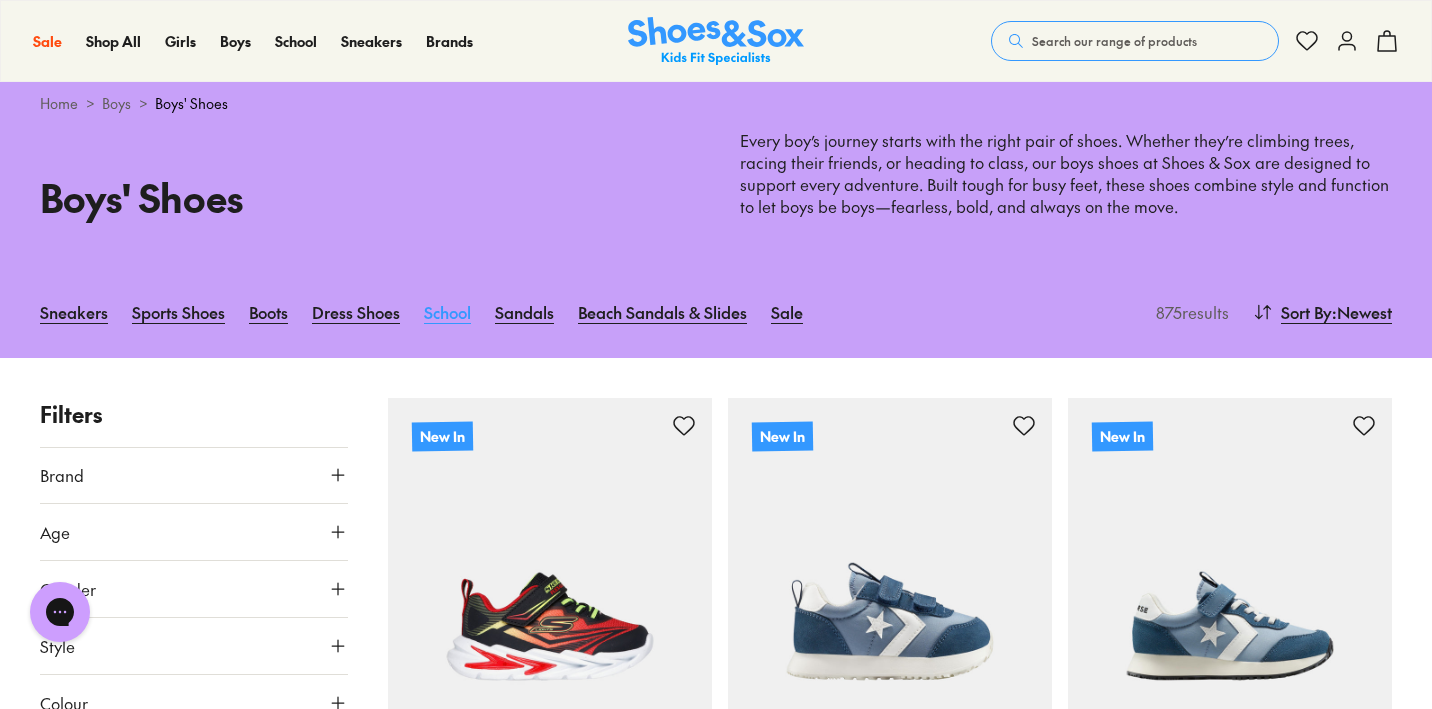 click on "School" at bounding box center [447, 312] 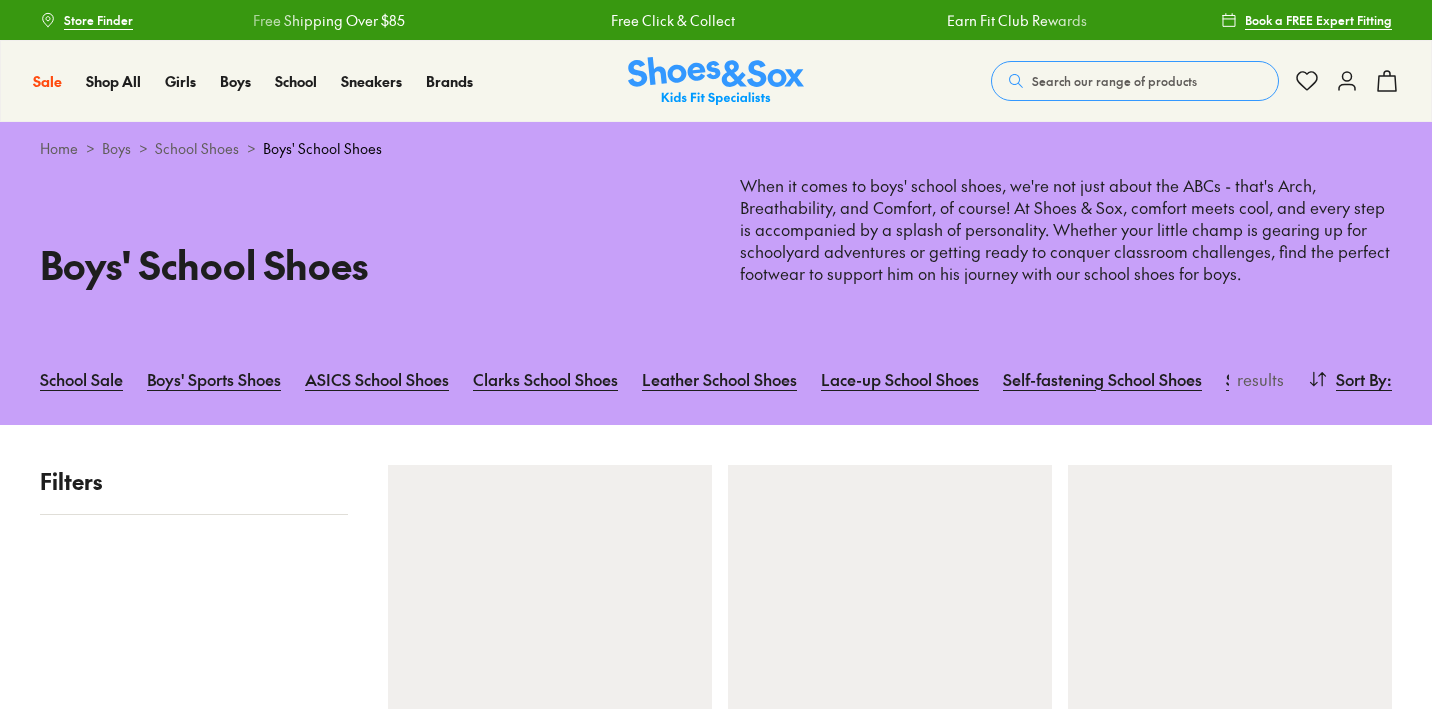 scroll, scrollTop: 0, scrollLeft: 0, axis: both 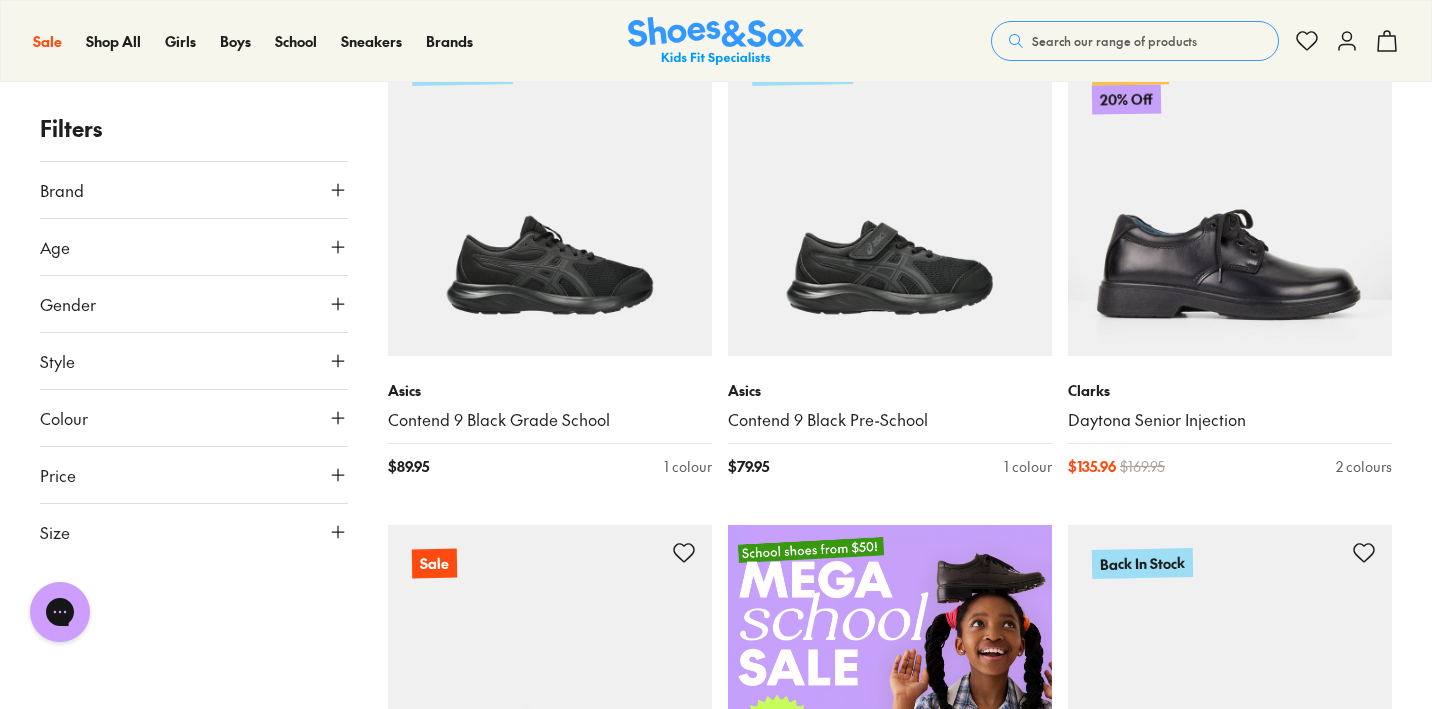 click 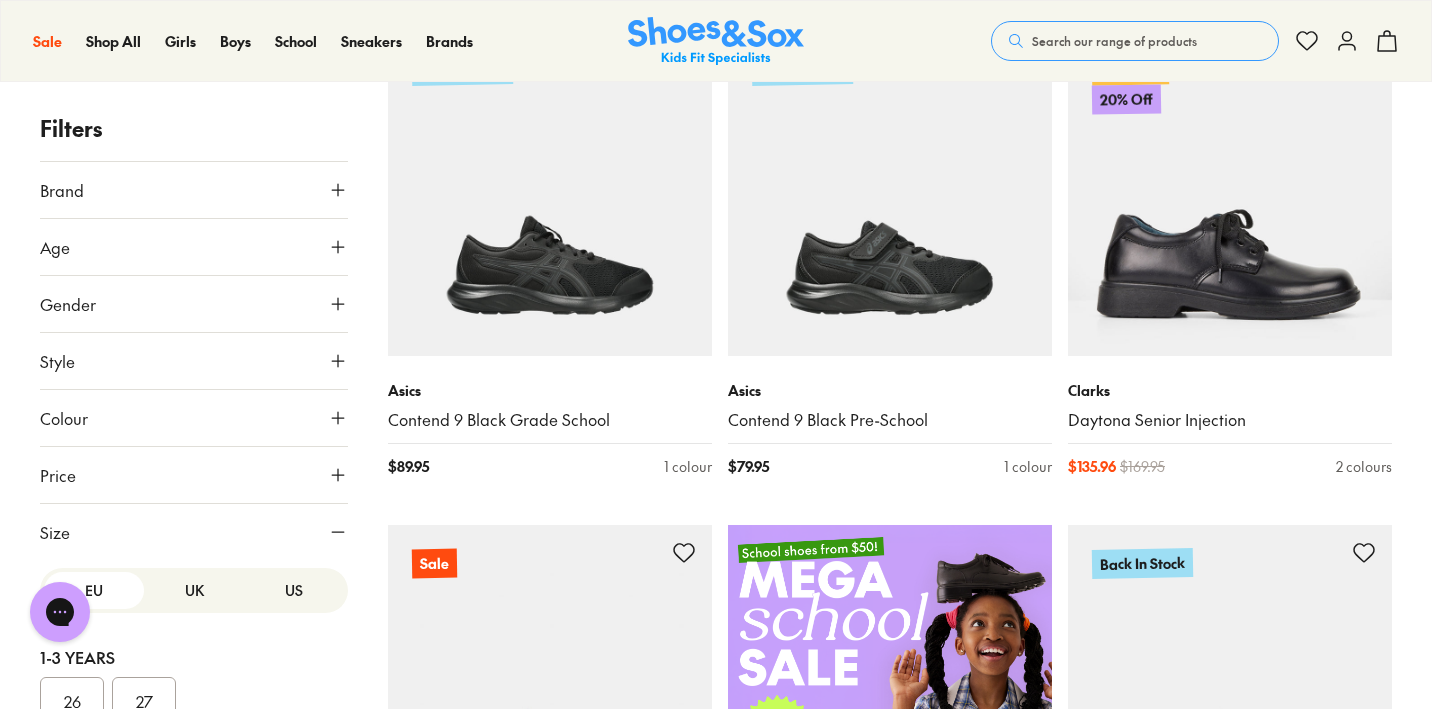 scroll, scrollTop: 235, scrollLeft: 0, axis: vertical 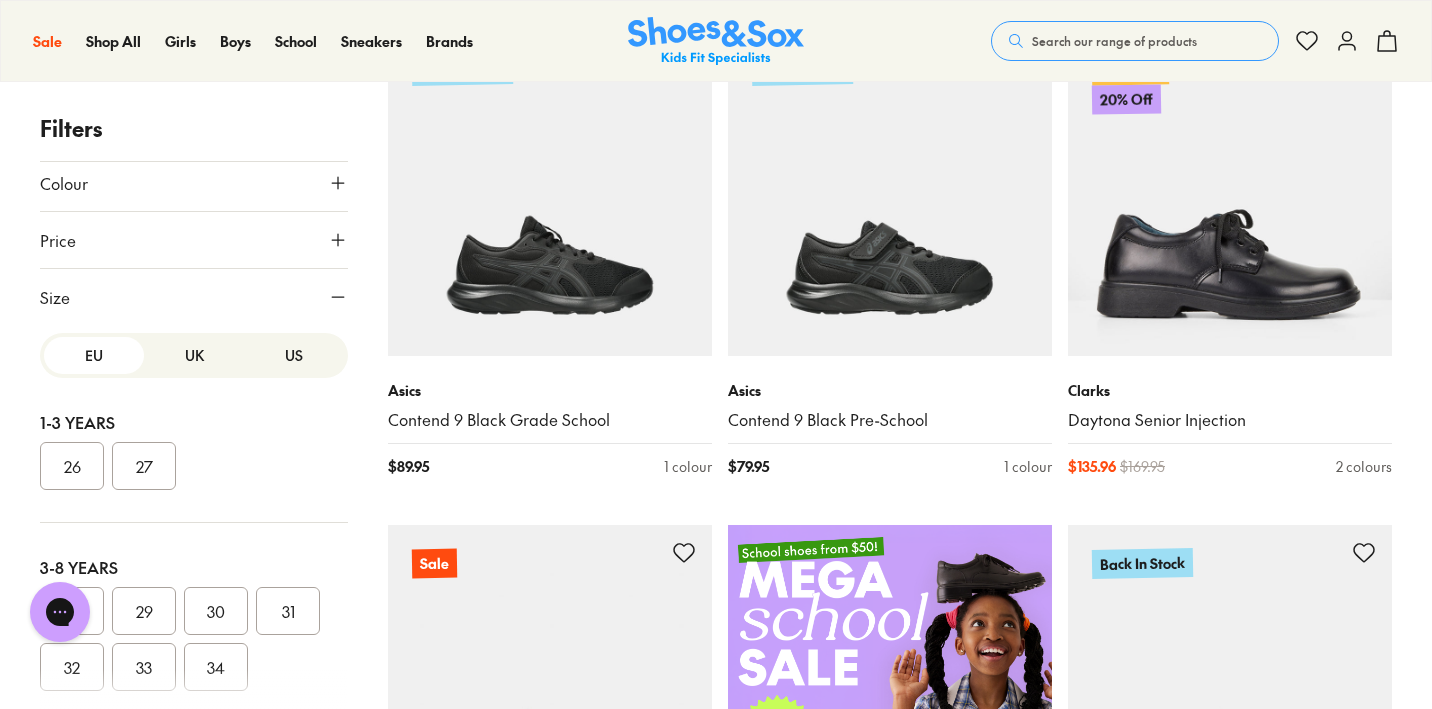click on "US" at bounding box center (294, 355) 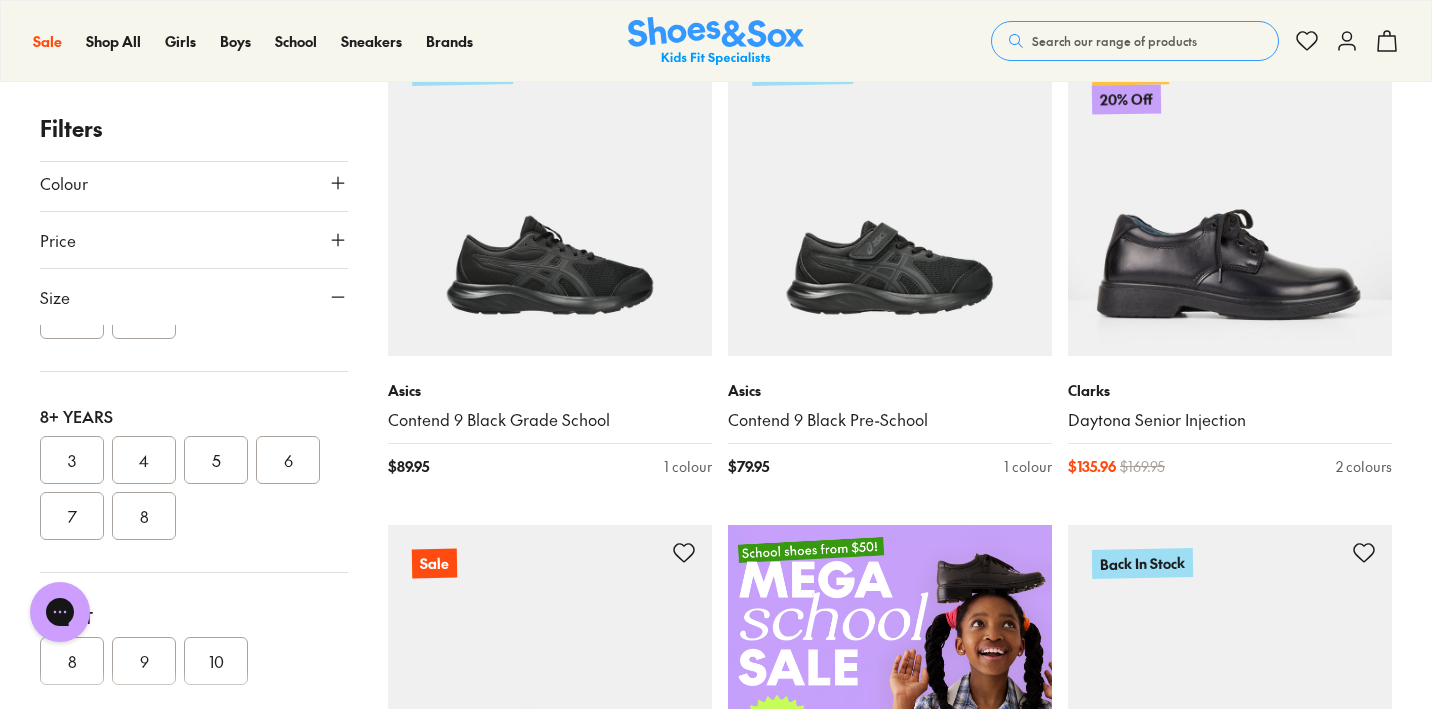 scroll, scrollTop: 364, scrollLeft: 0, axis: vertical 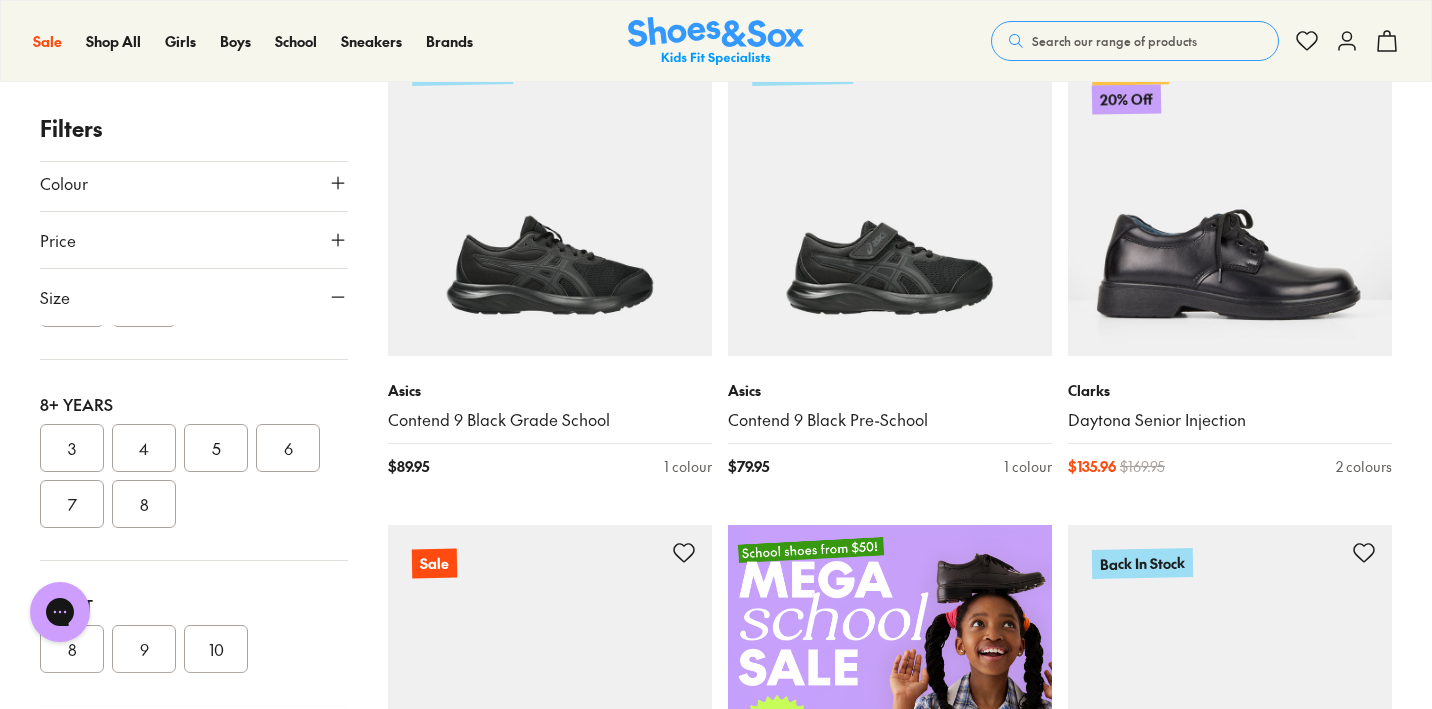 click on "7" at bounding box center (72, 504) 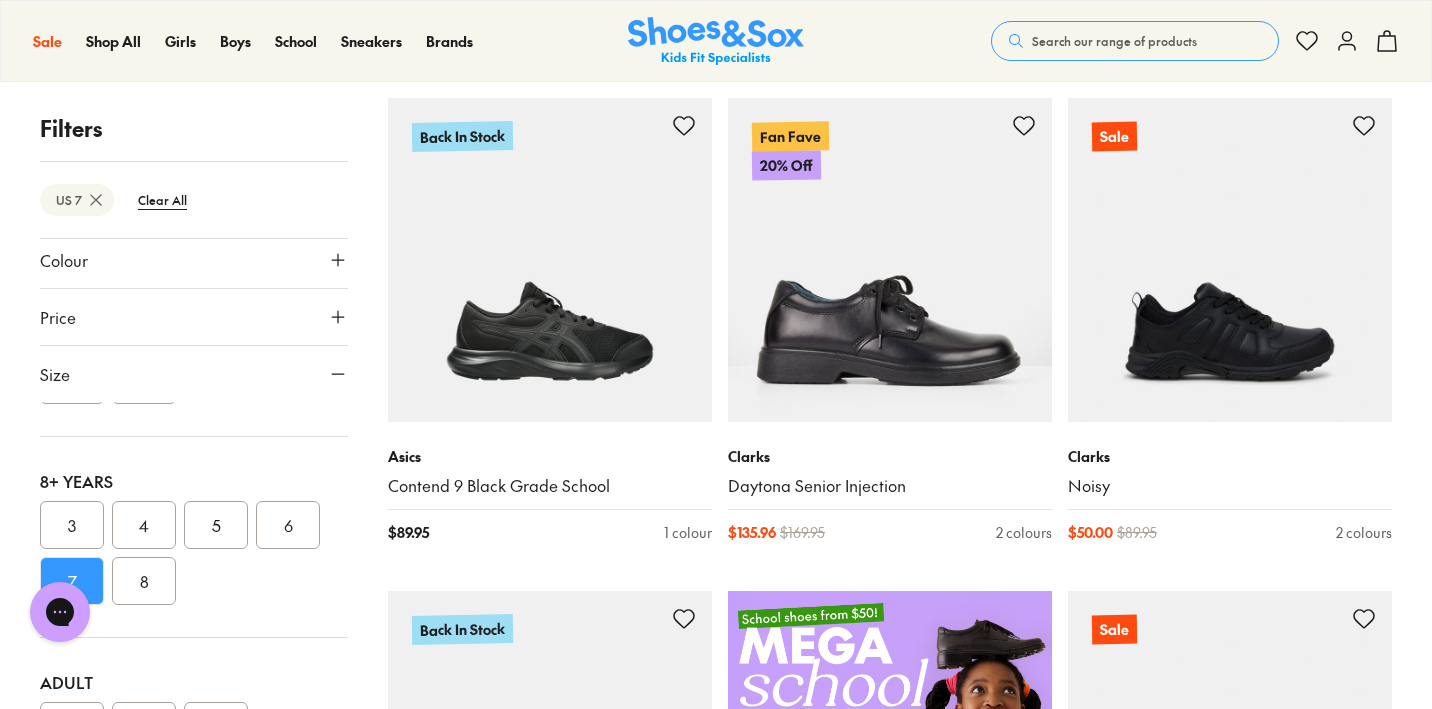 scroll, scrollTop: 428, scrollLeft: 0, axis: vertical 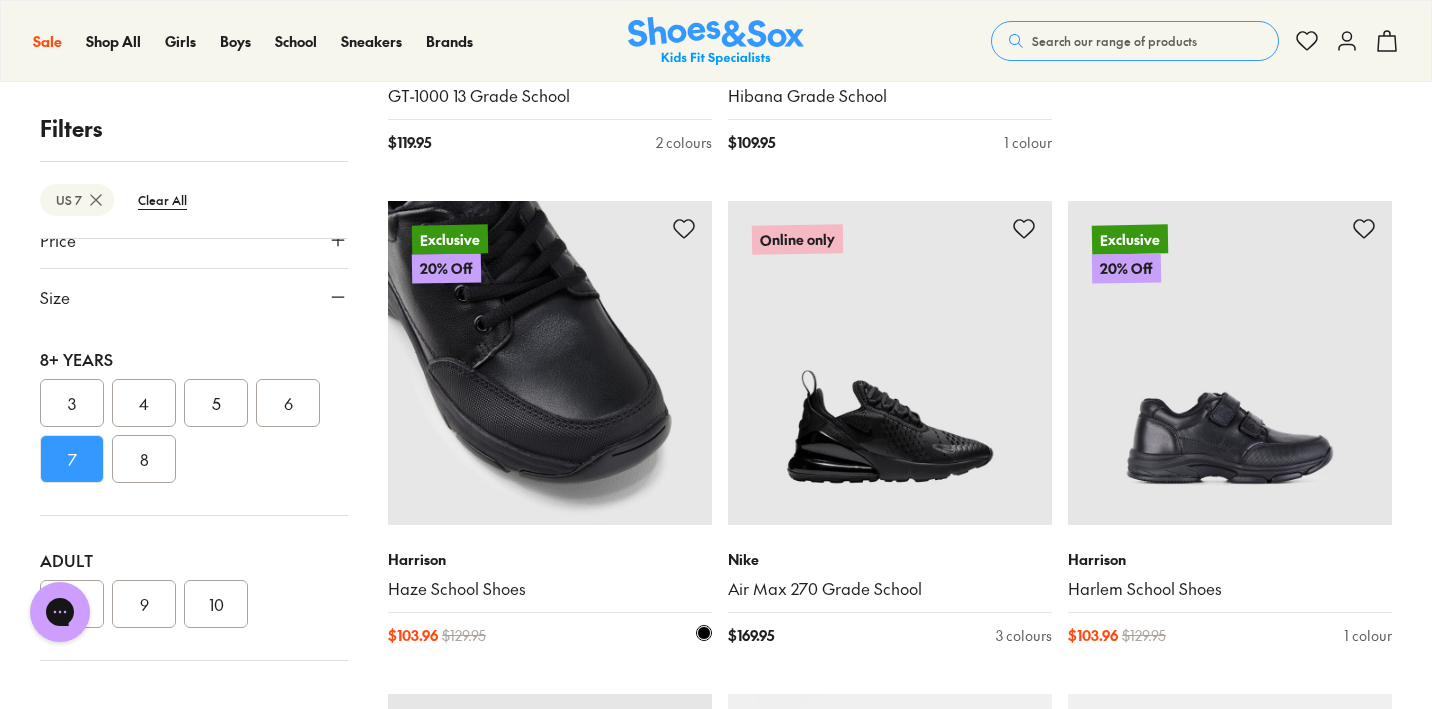 click at bounding box center [550, 363] 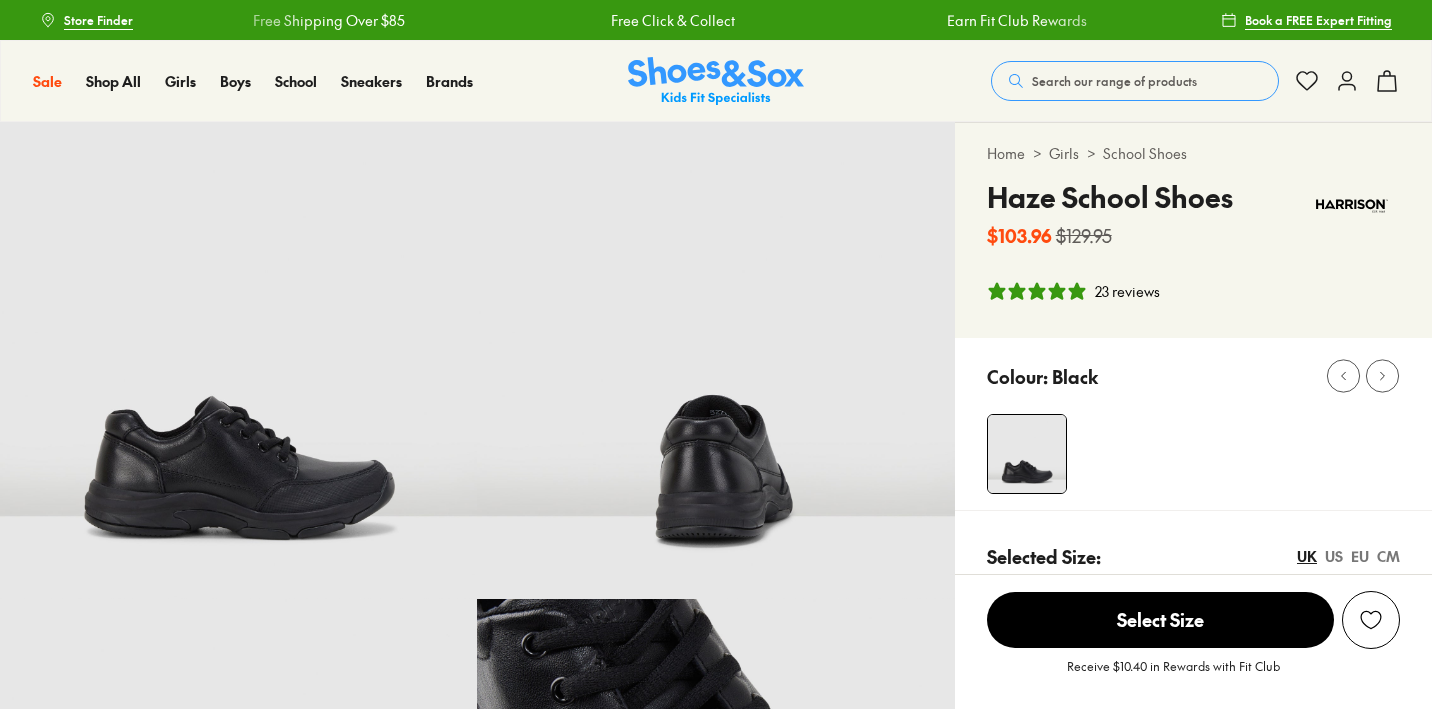 scroll, scrollTop: 72, scrollLeft: 0, axis: vertical 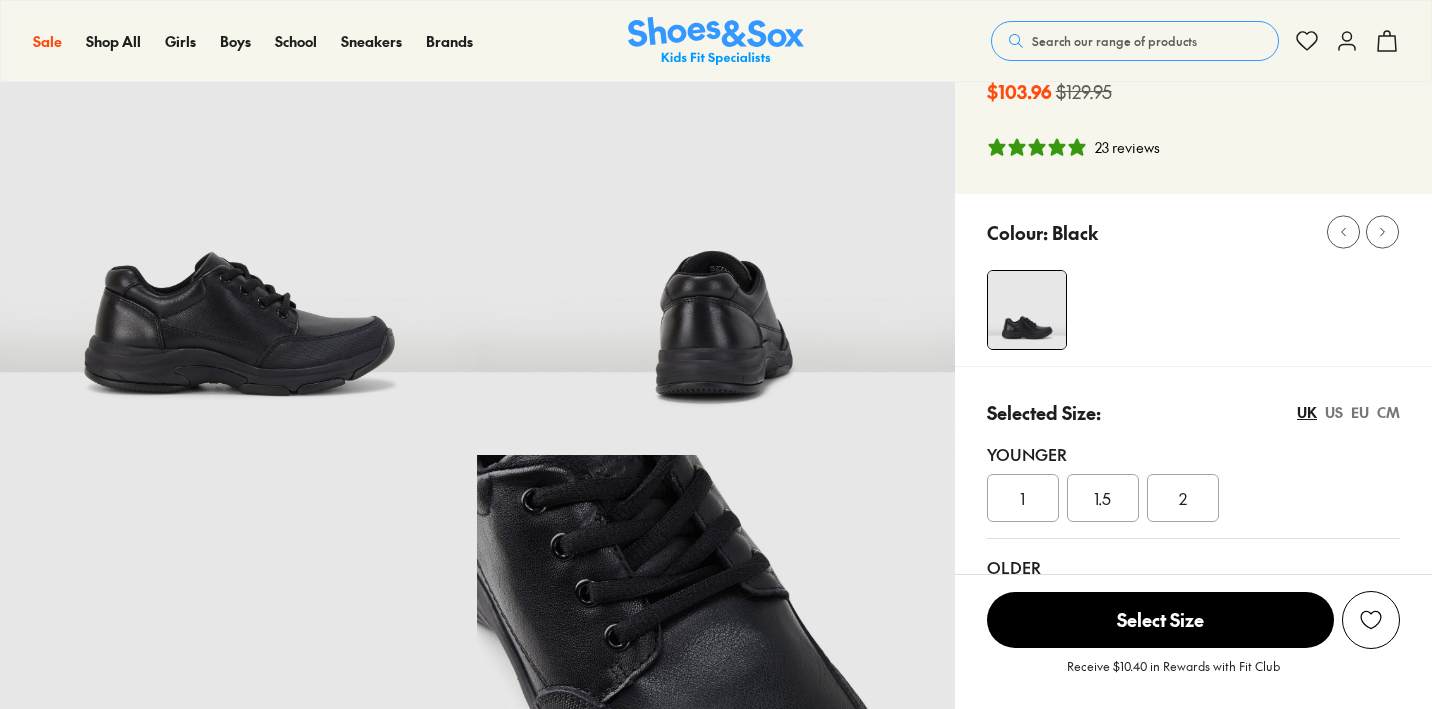 select on "*" 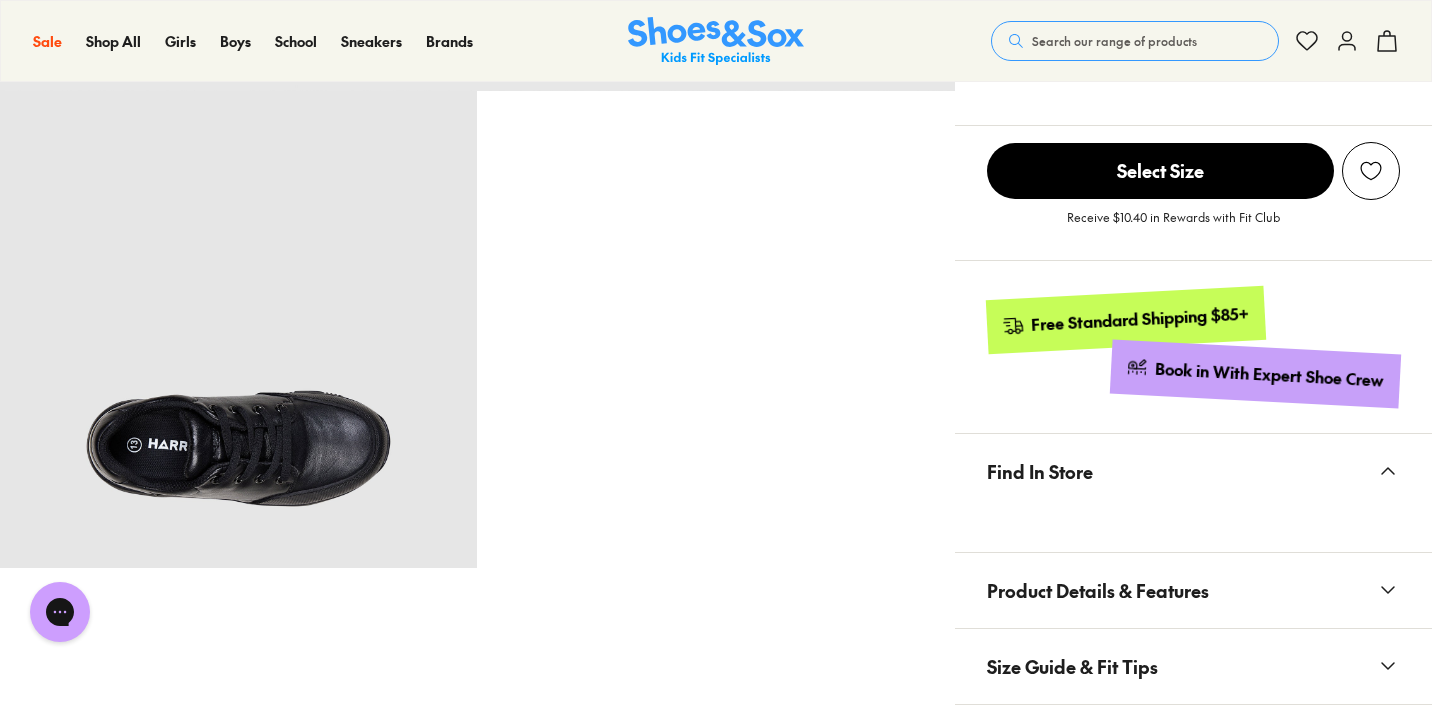 scroll, scrollTop: 1005, scrollLeft: 0, axis: vertical 